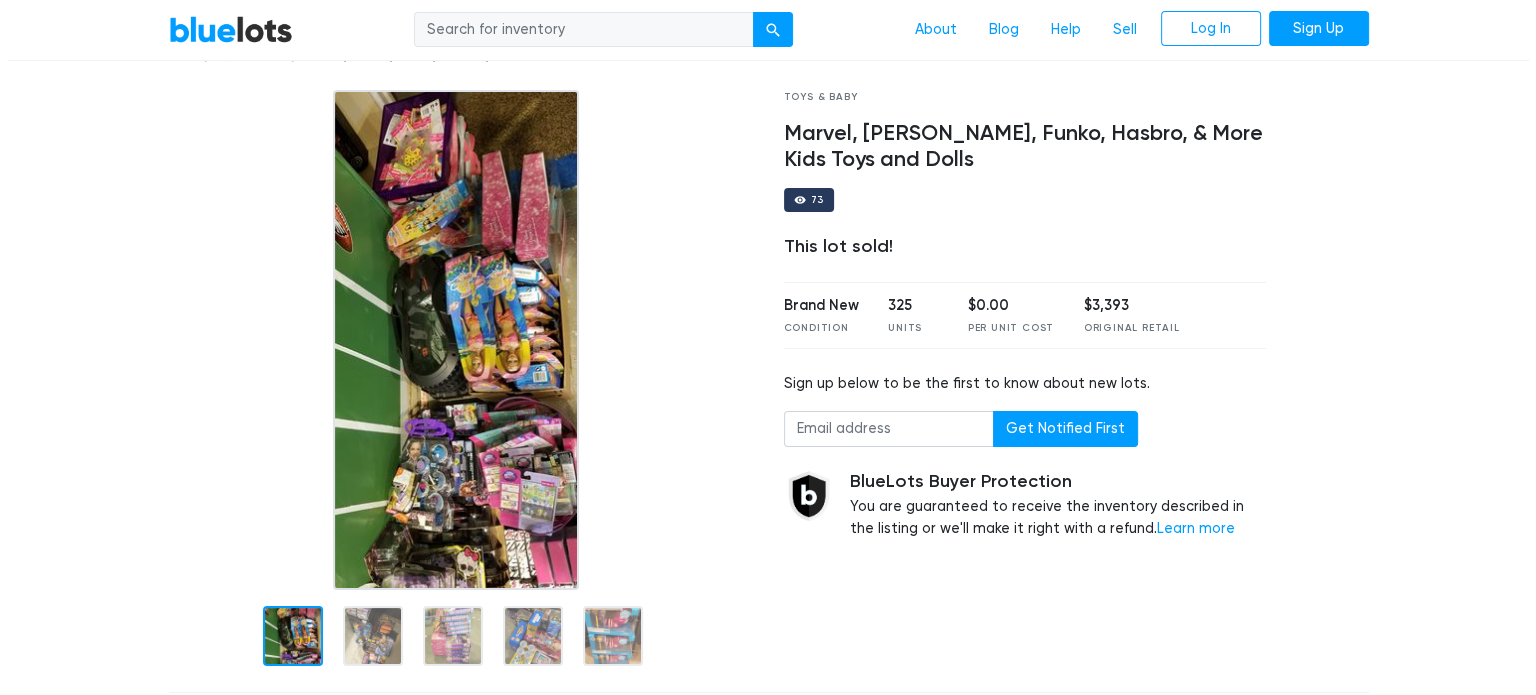 scroll, scrollTop: 100, scrollLeft: 0, axis: vertical 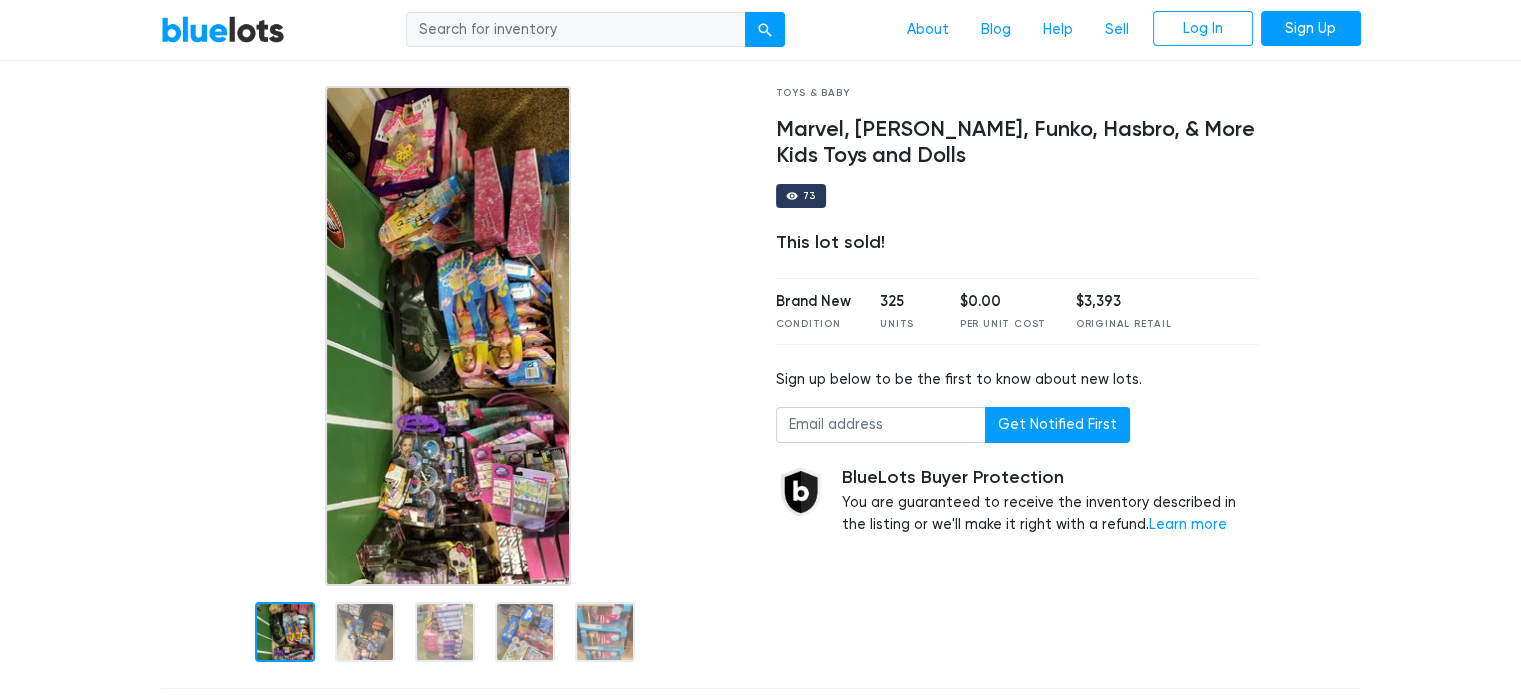click at bounding box center [447, 336] 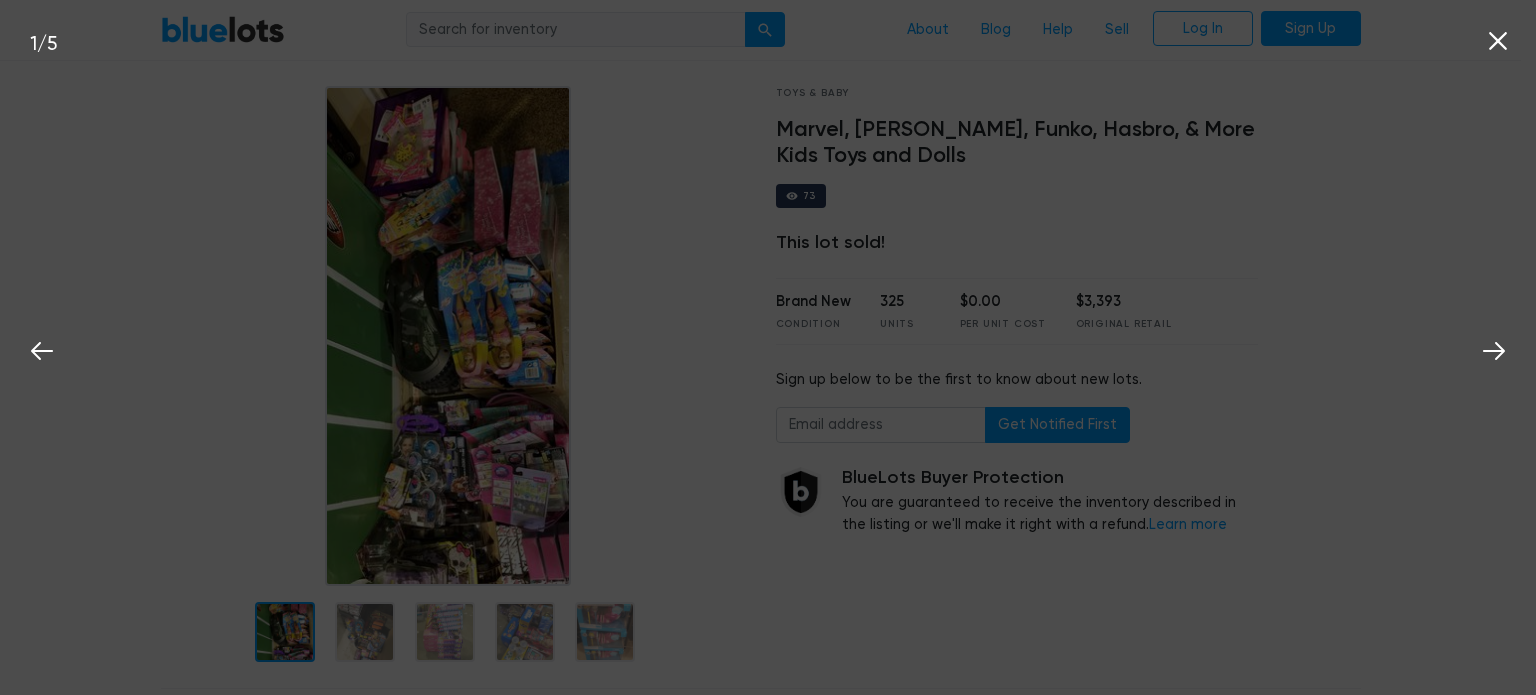 click on "1 / 5" at bounding box center [768, 347] 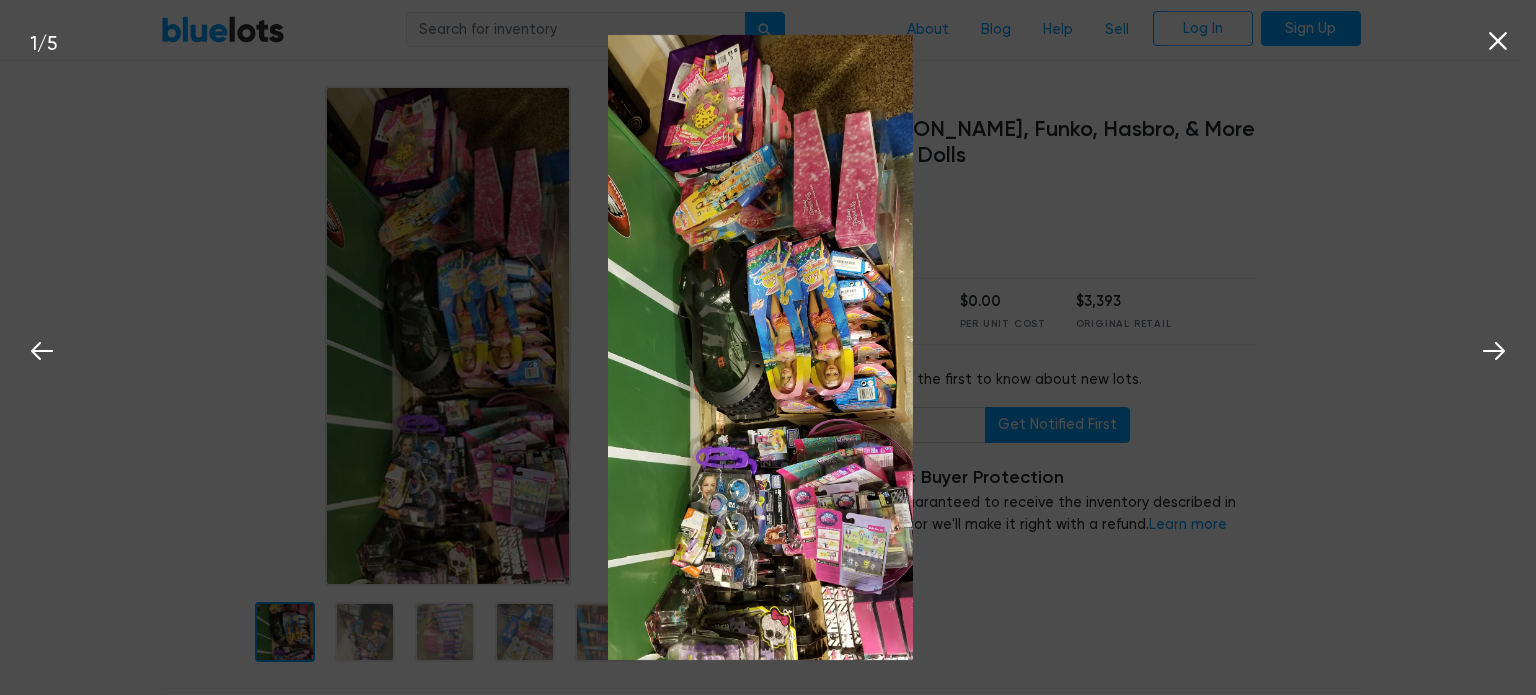 click 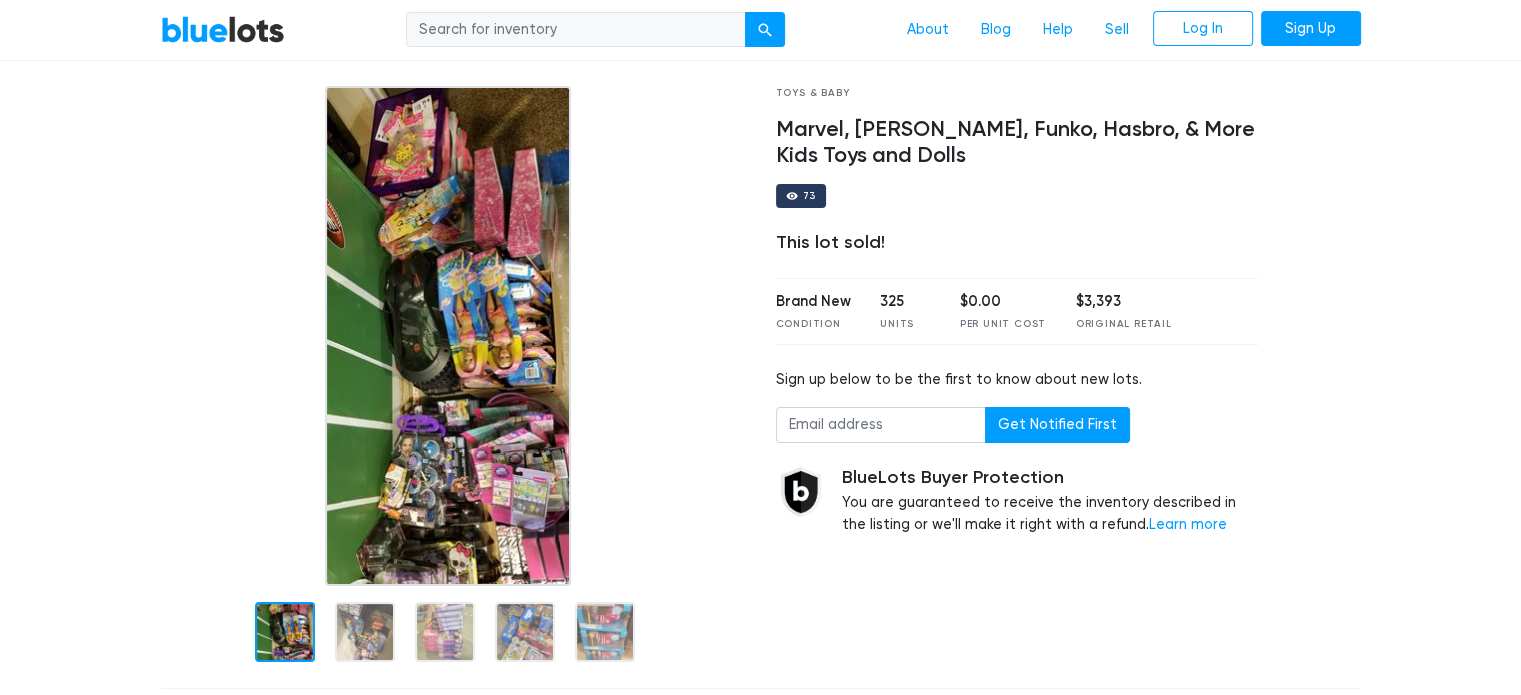 click at bounding box center (447, 336) 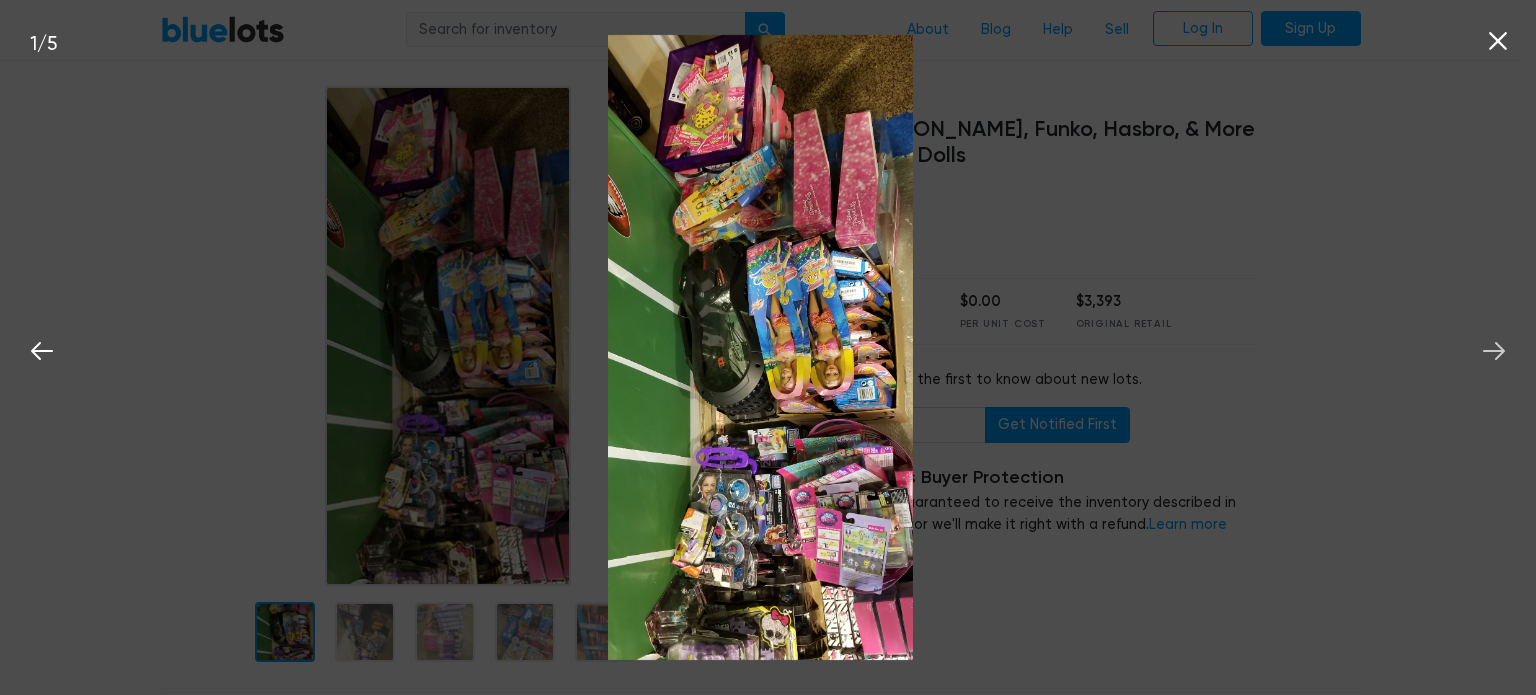 click 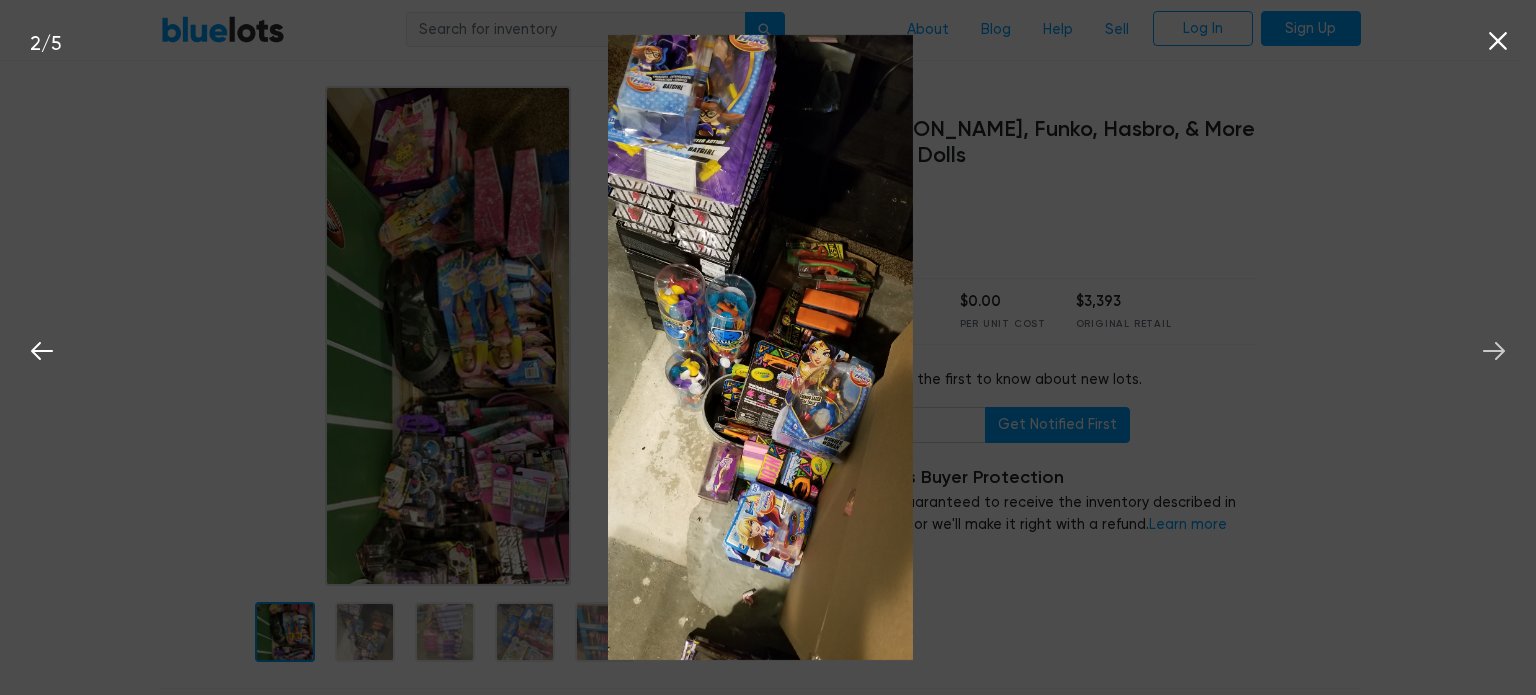click 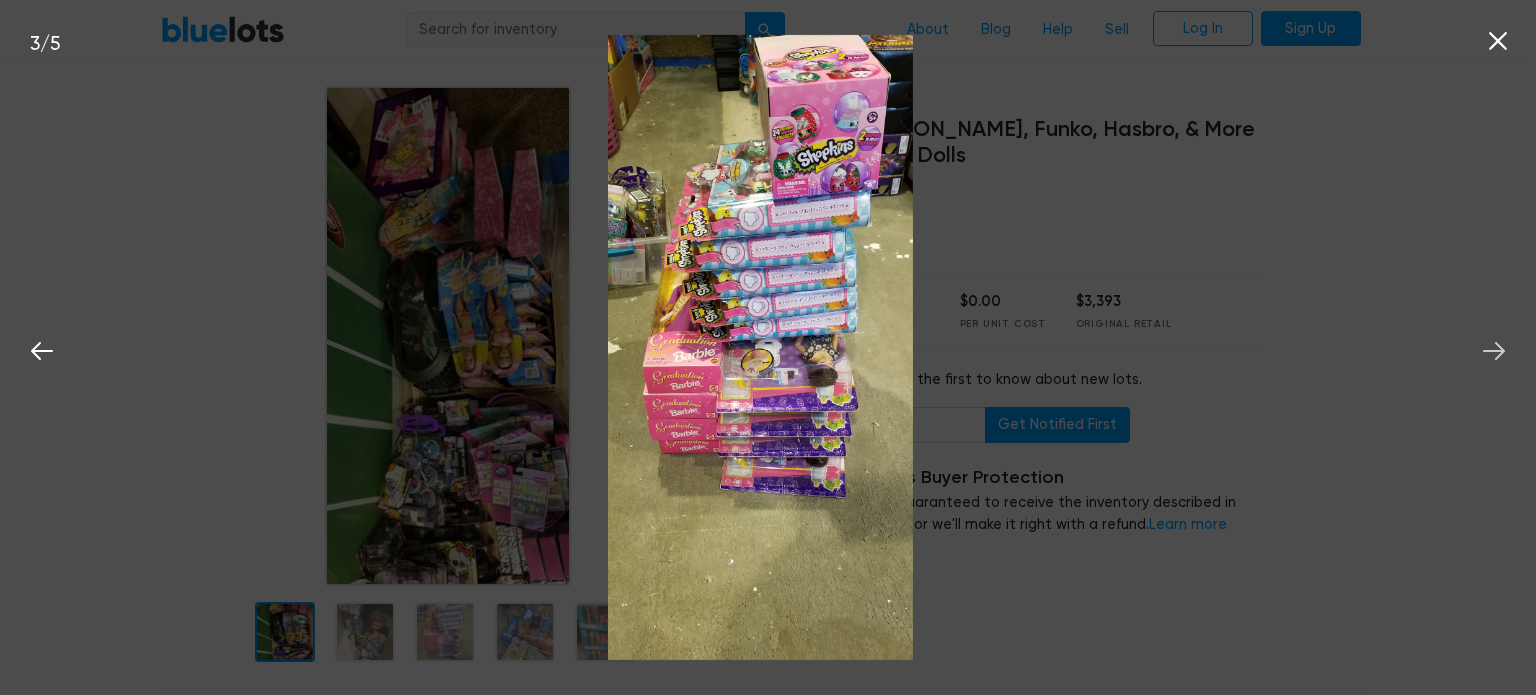 click 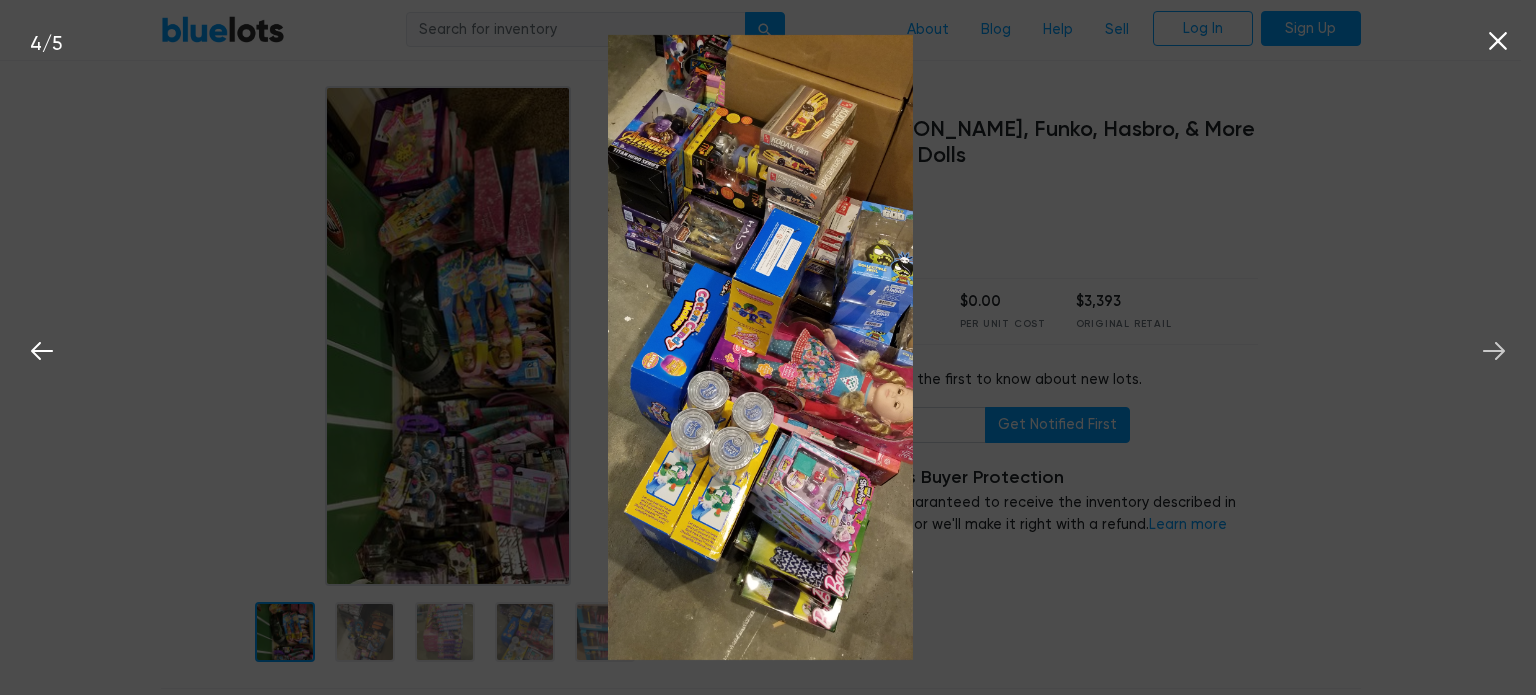 click 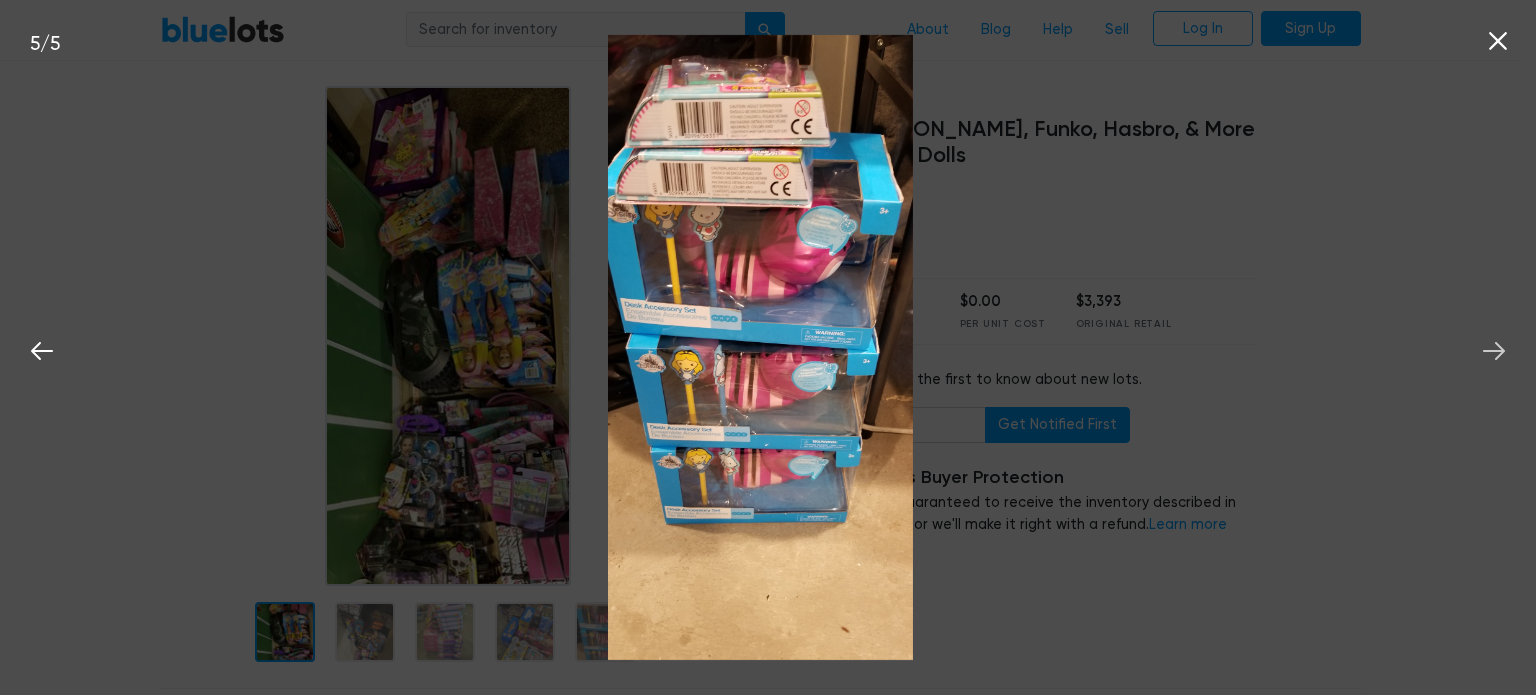 click 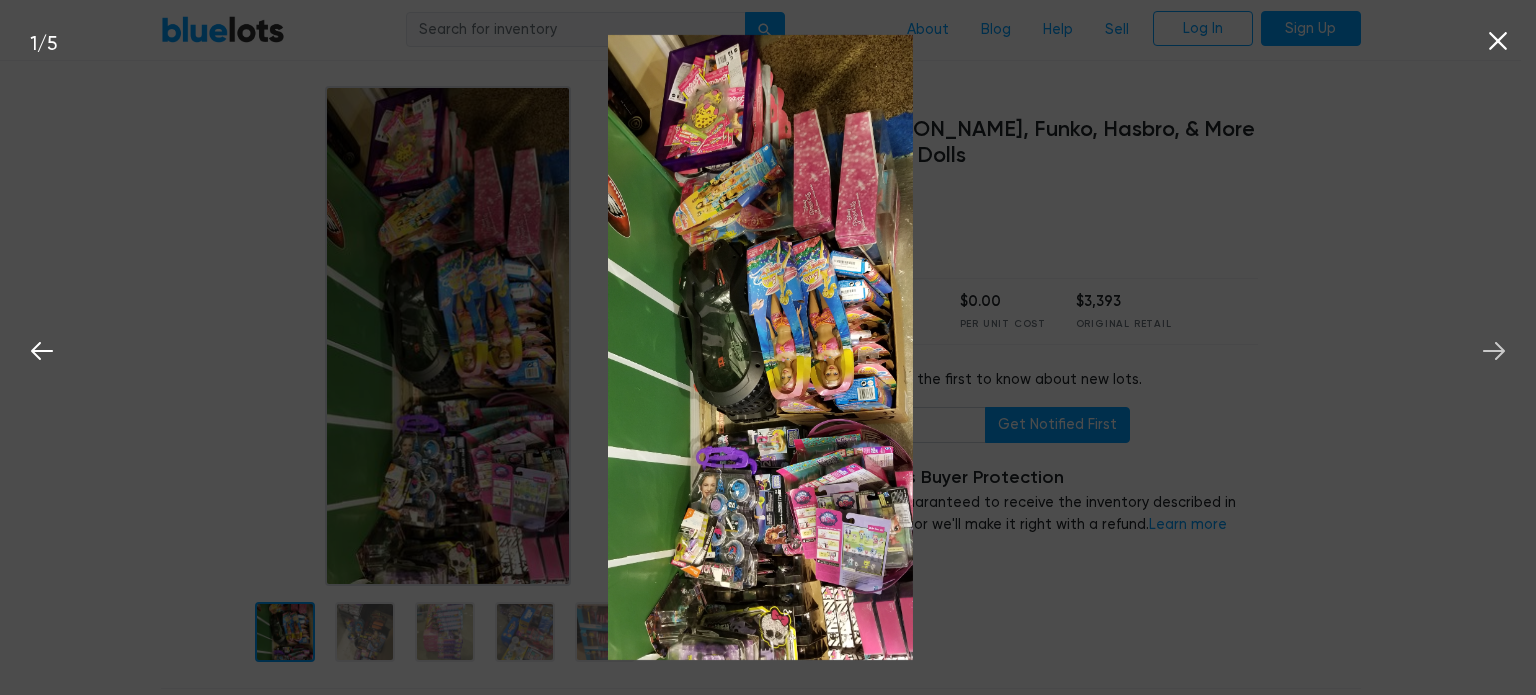 click 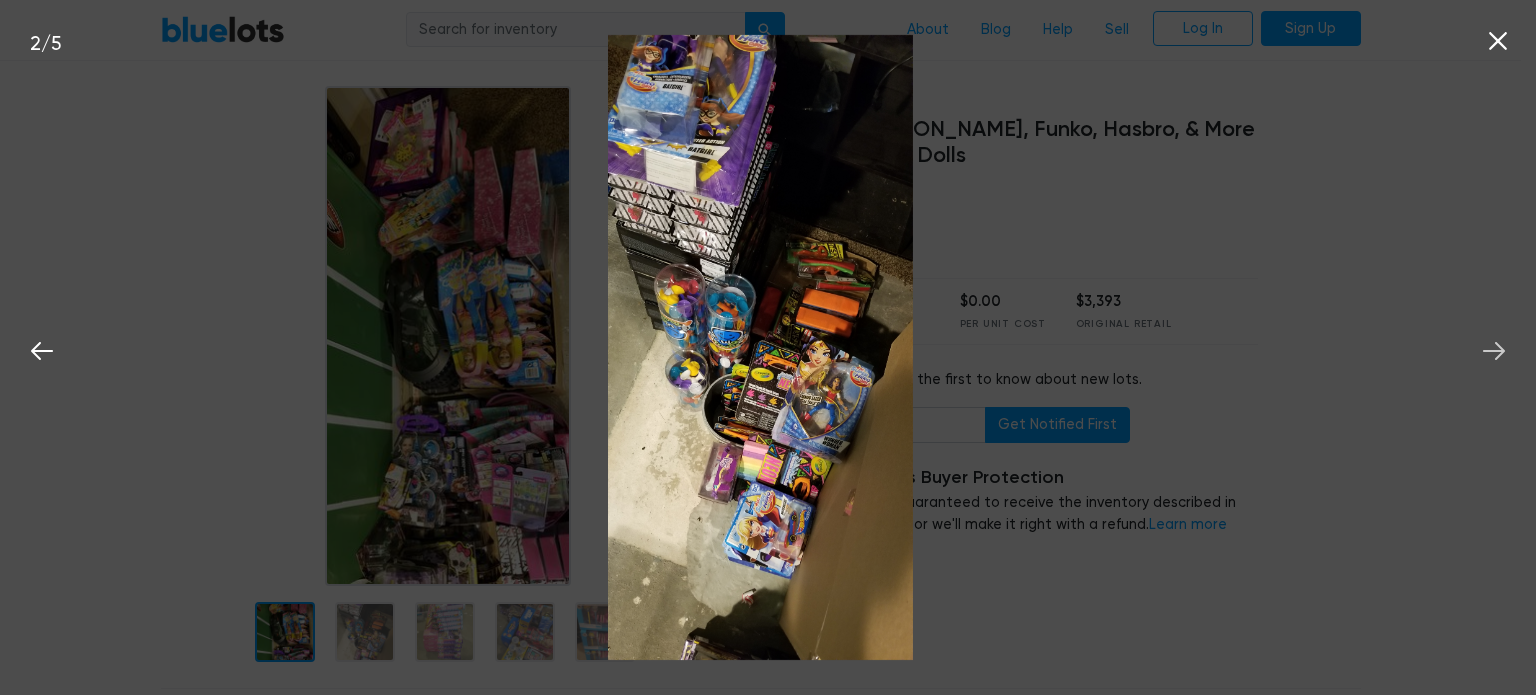 click 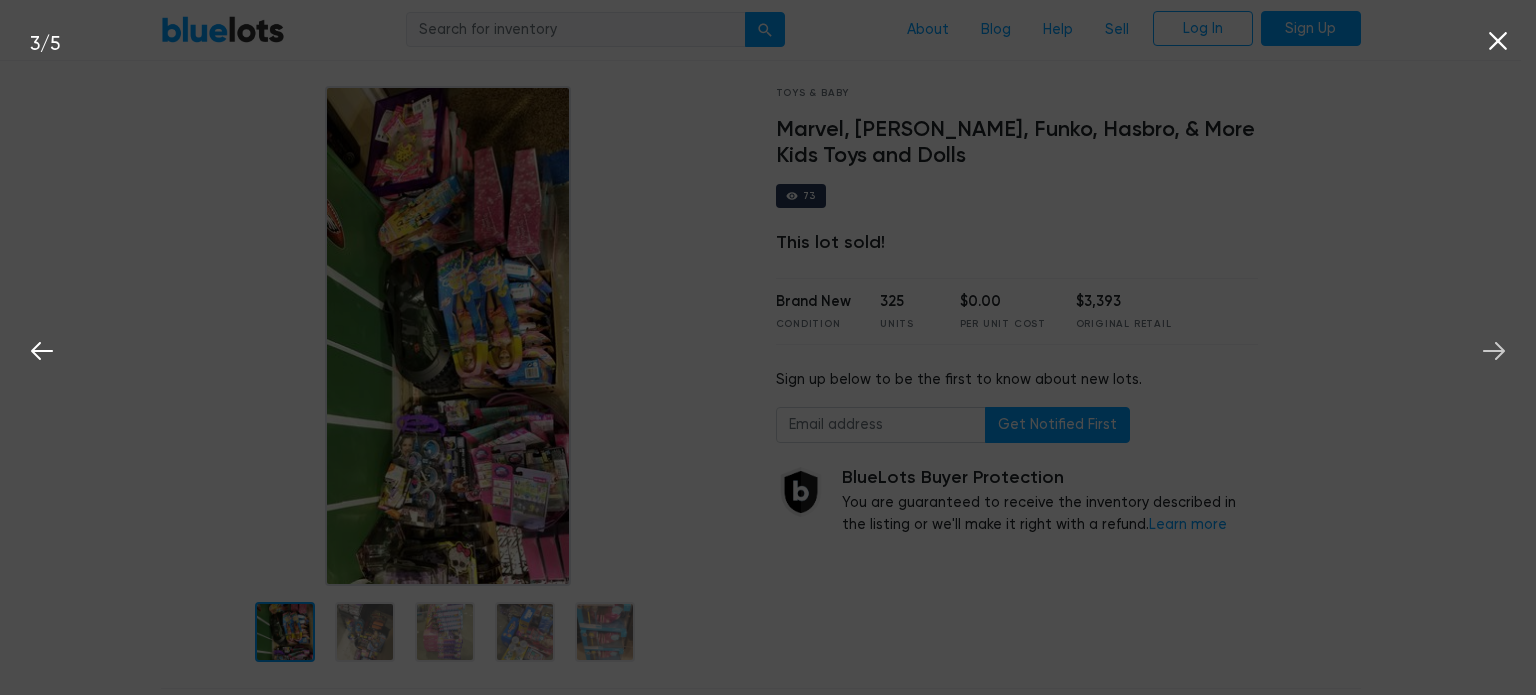 click 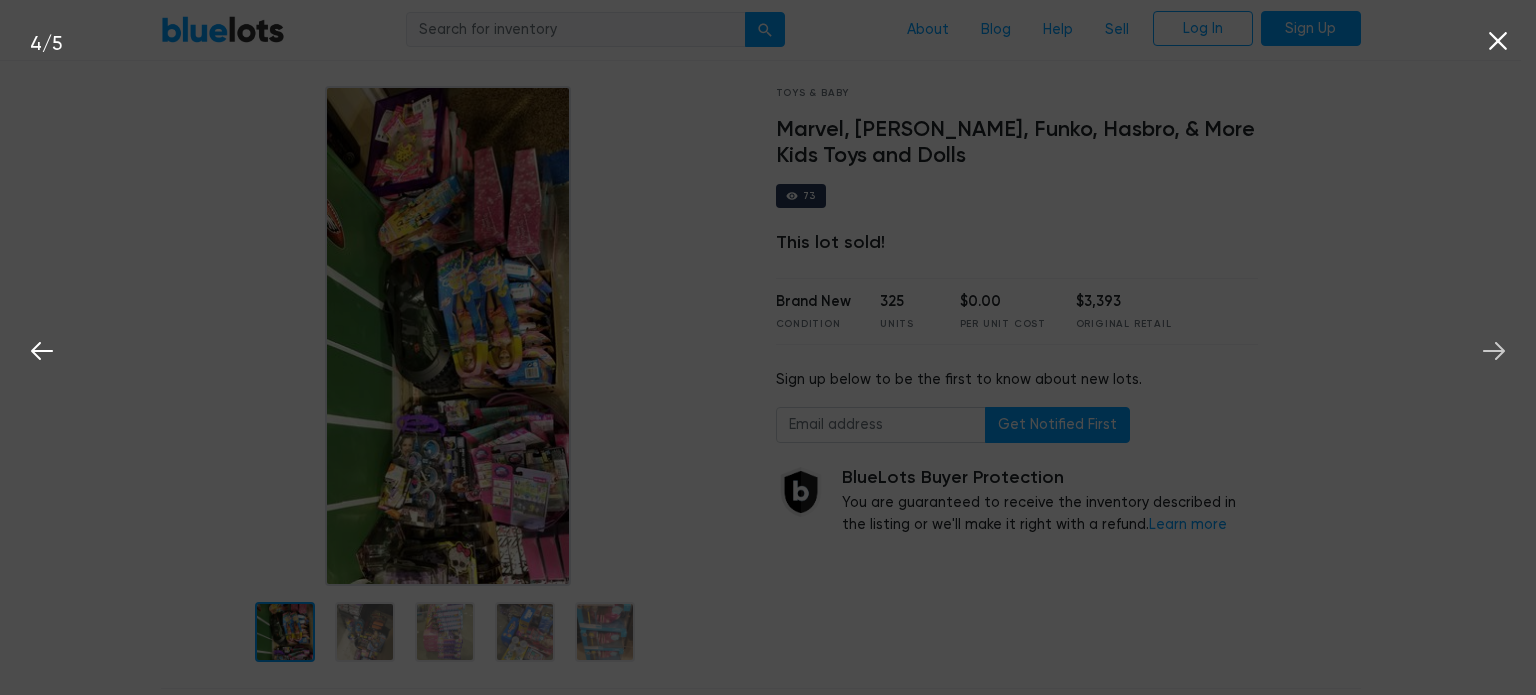 click 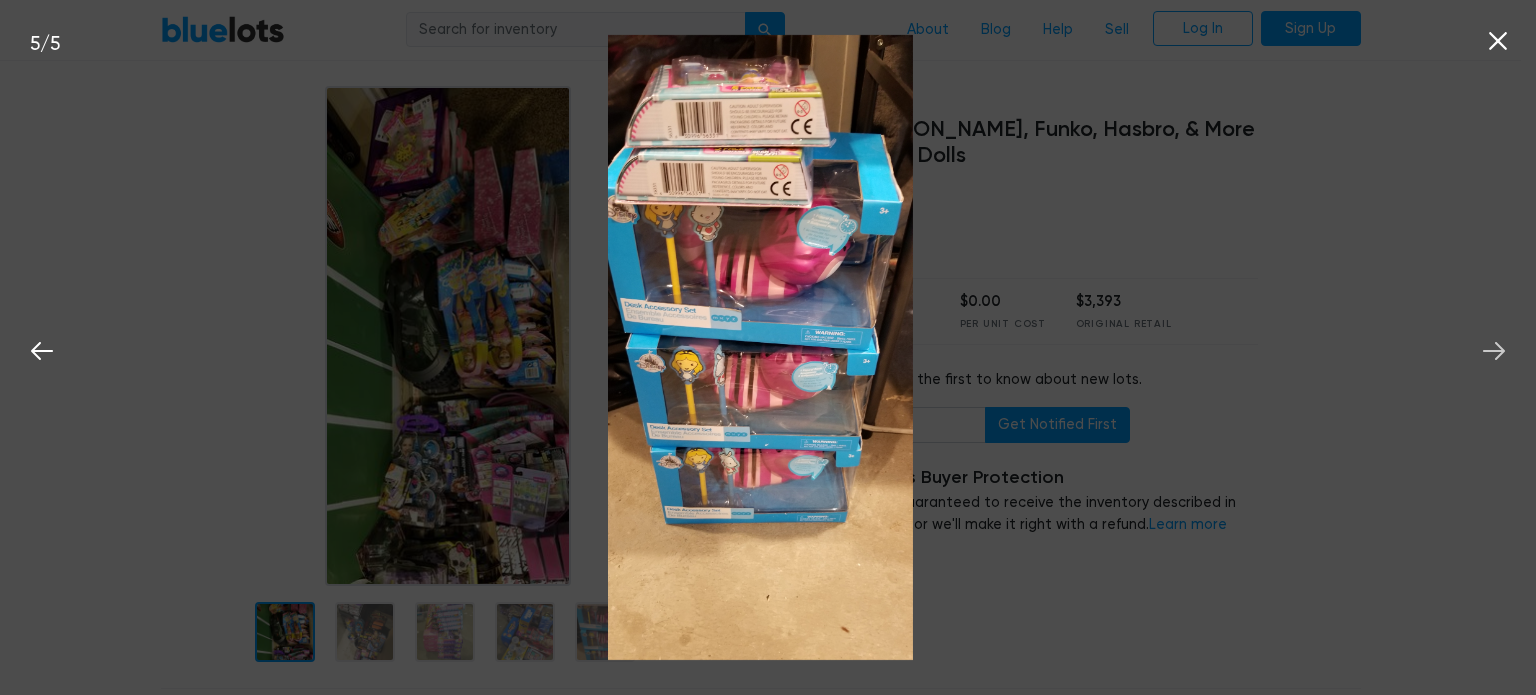 click 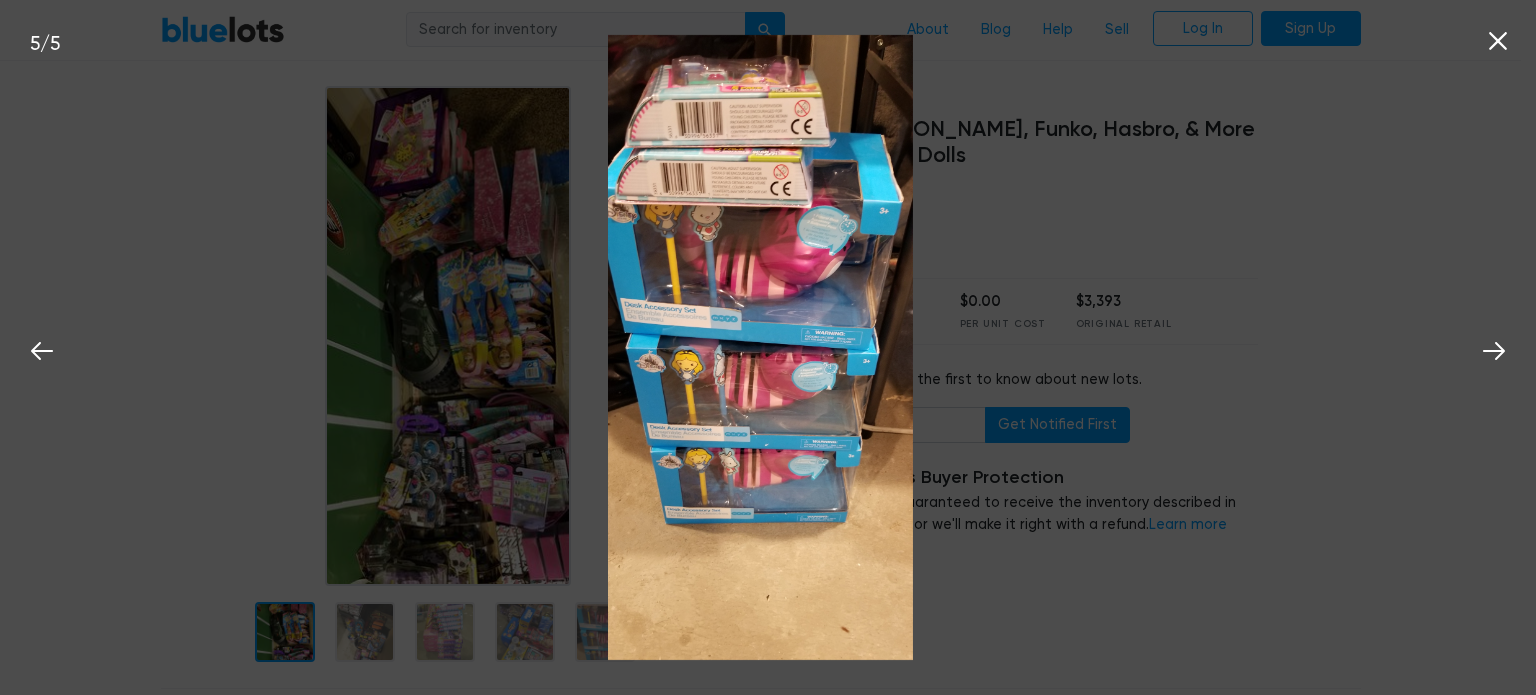 drag, startPoint x: 734, startPoint y: 321, endPoint x: 850, endPoint y: -107, distance: 443.4411 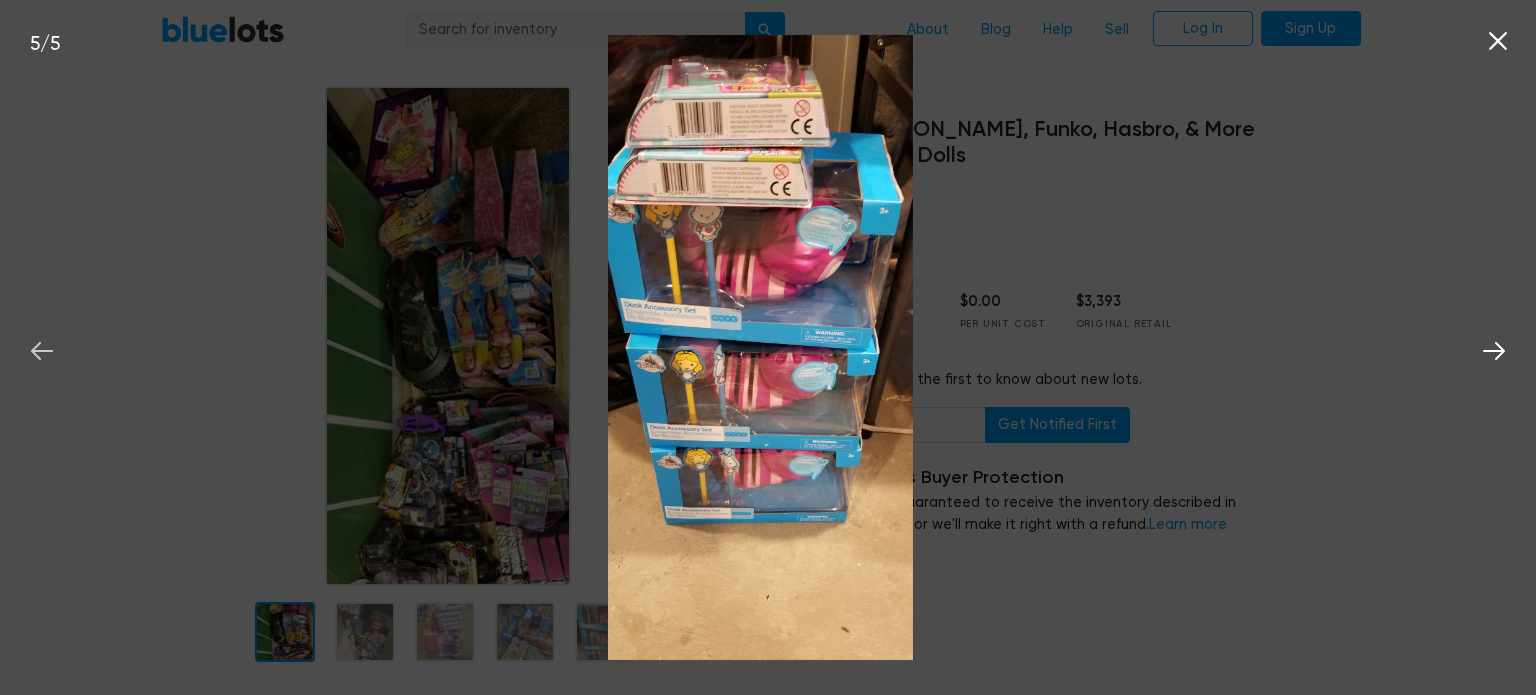 click 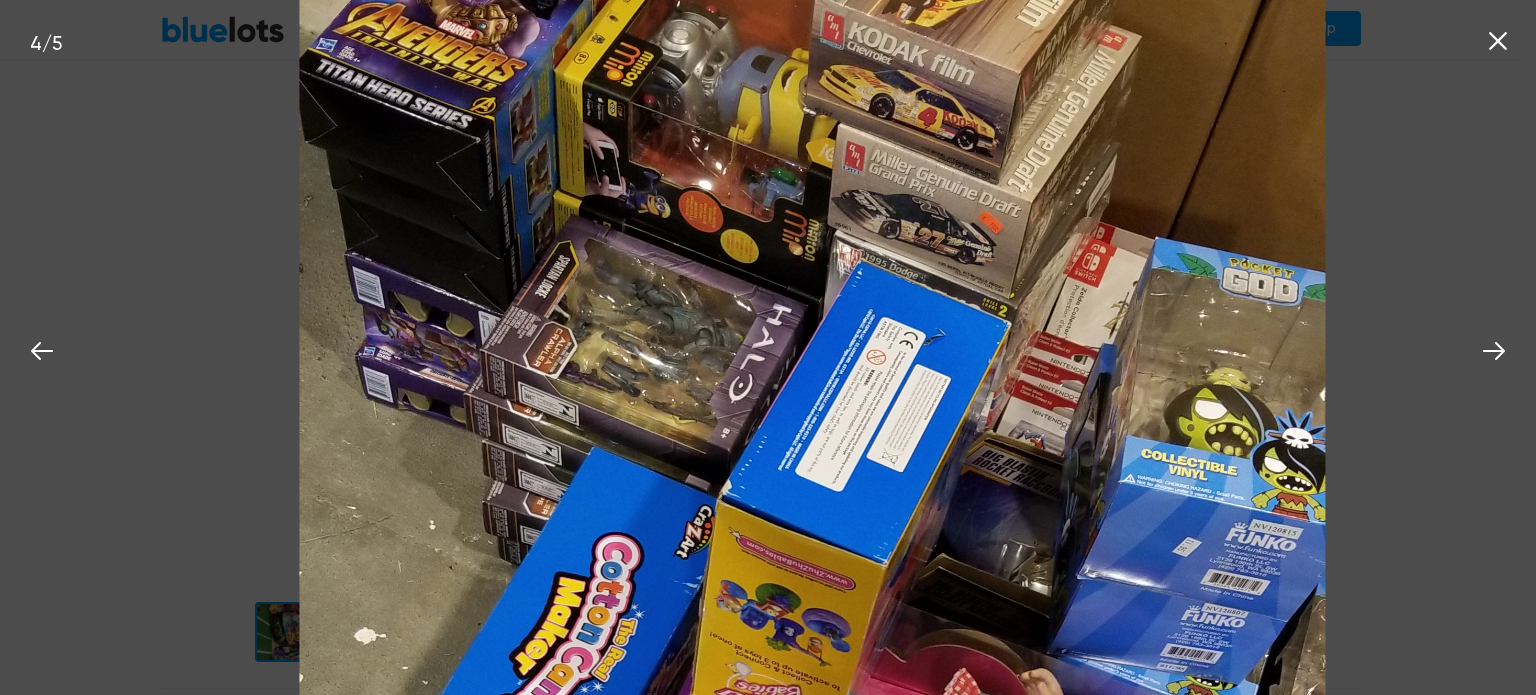 drag, startPoint x: 980, startPoint y: 92, endPoint x: 968, endPoint y: 480, distance: 388.18552 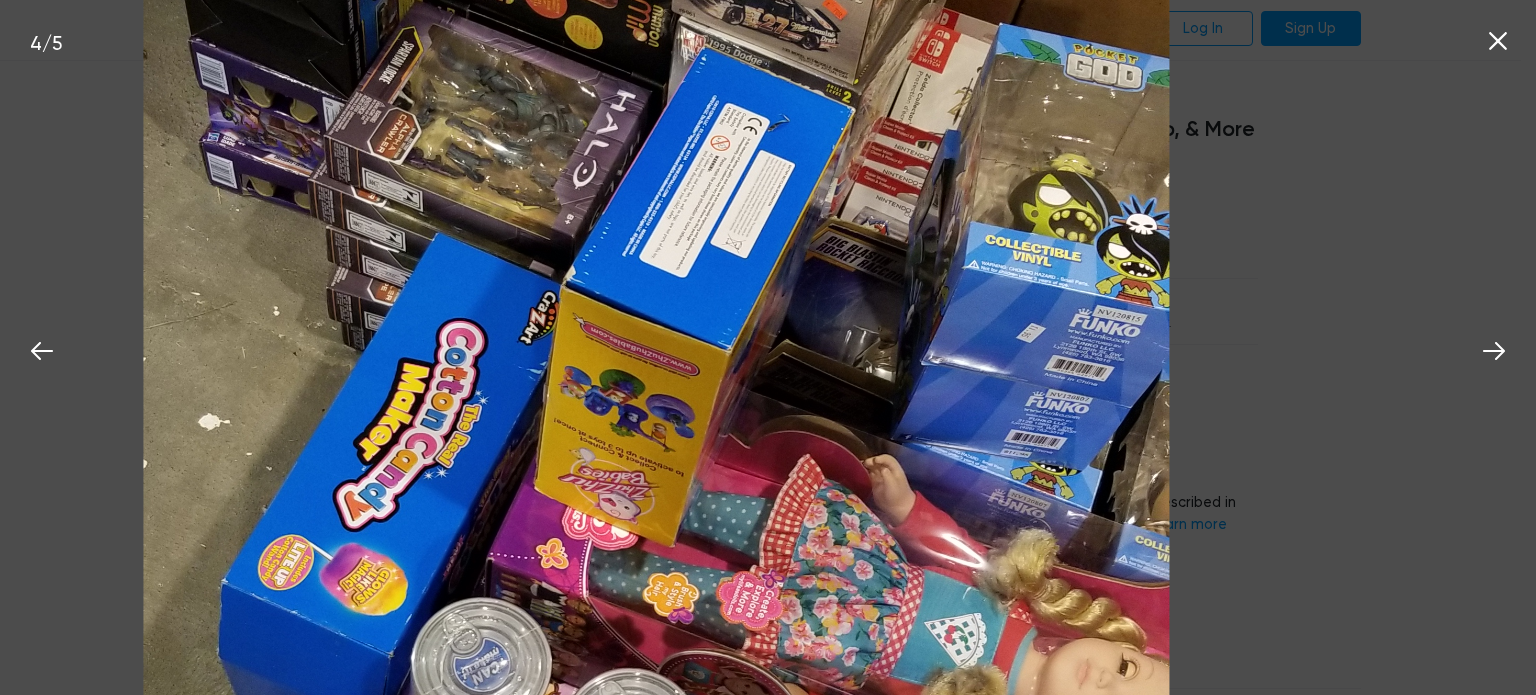drag, startPoint x: 988, startPoint y: 219, endPoint x: 880, endPoint y: 28, distance: 219.4197 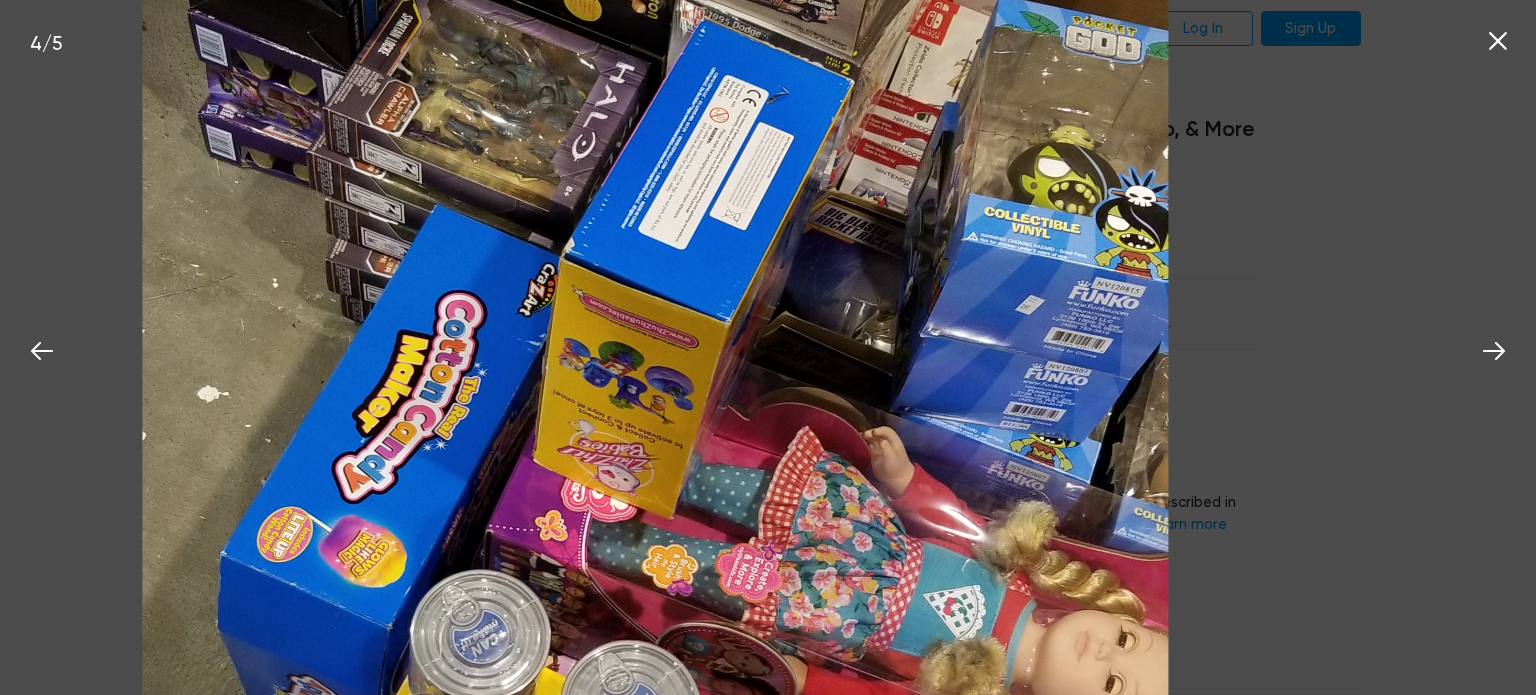 drag, startPoint x: 959, startPoint y: 539, endPoint x: 1008, endPoint y: 75, distance: 466.5801 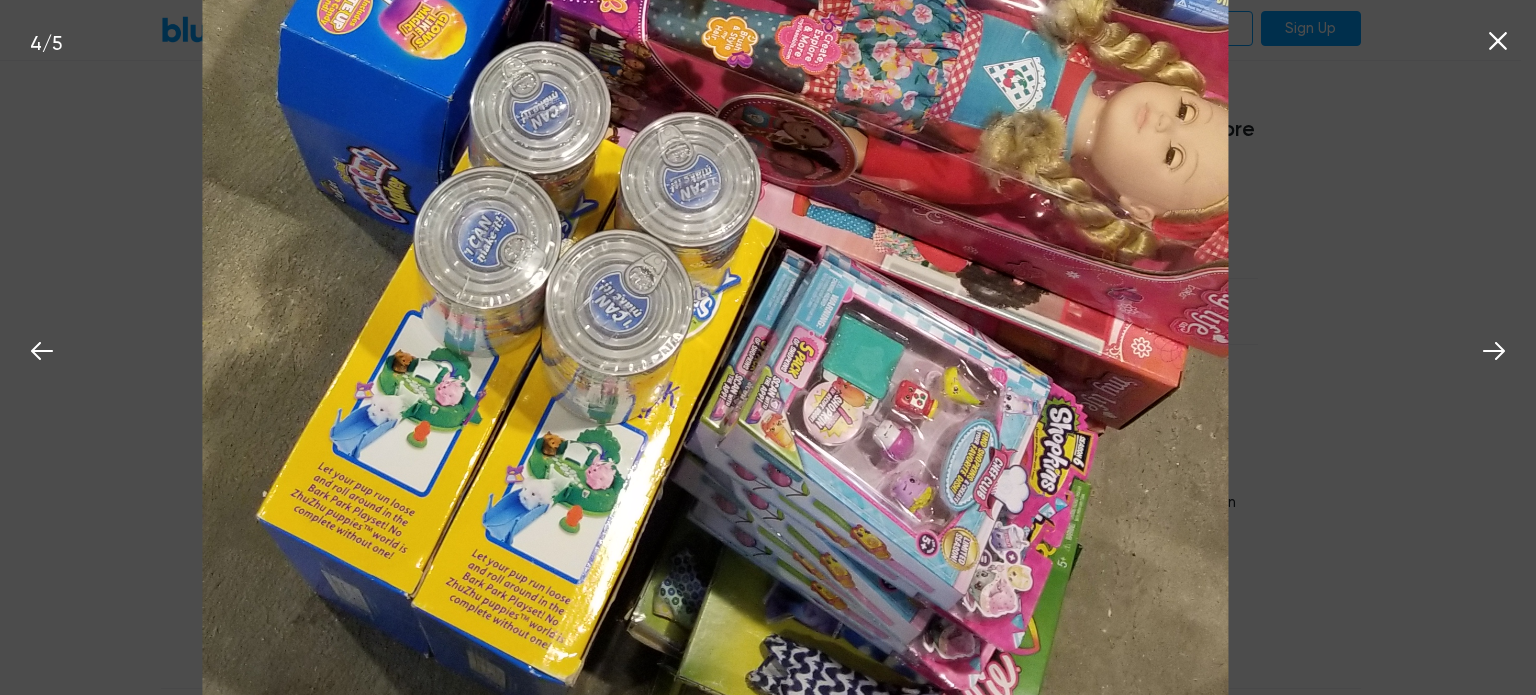 drag, startPoint x: 988, startPoint y: 341, endPoint x: 1109, endPoint y: 66, distance: 300.443 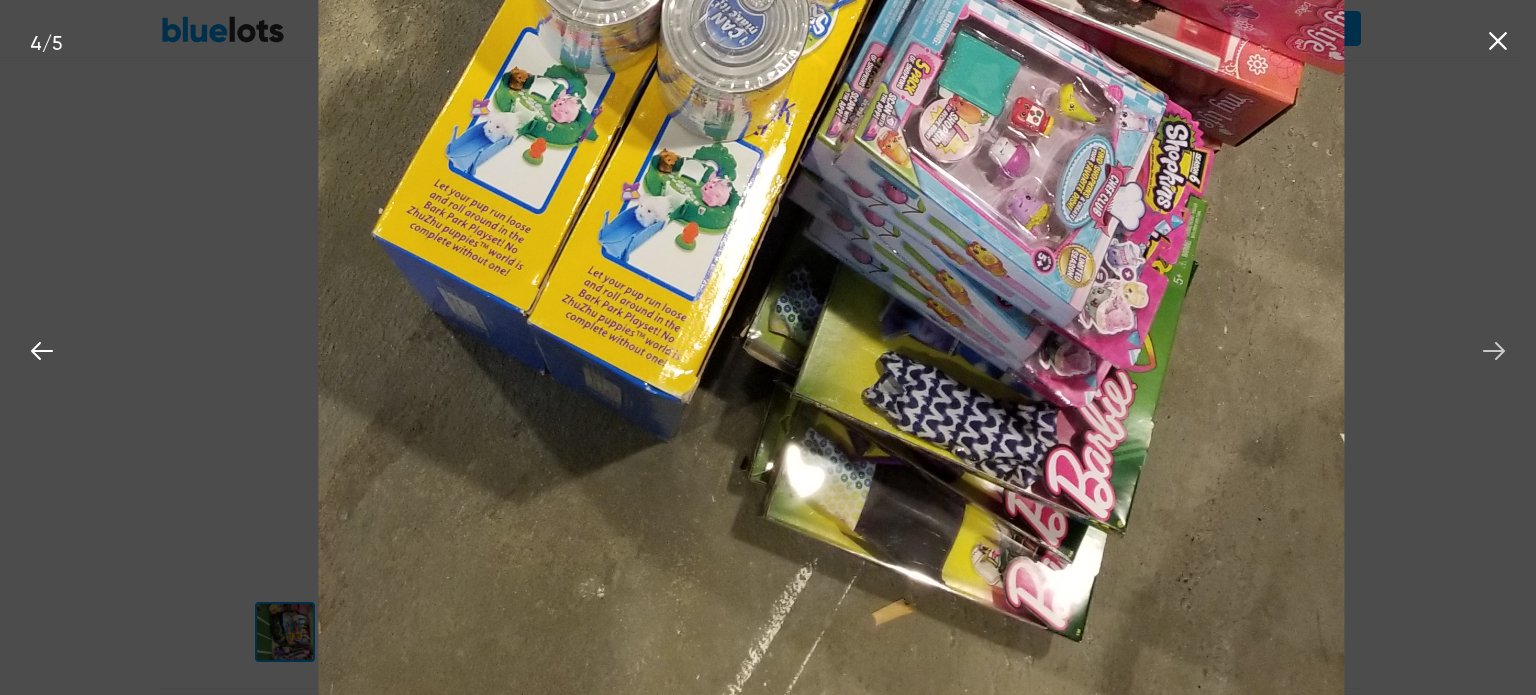 click at bounding box center [1494, 348] 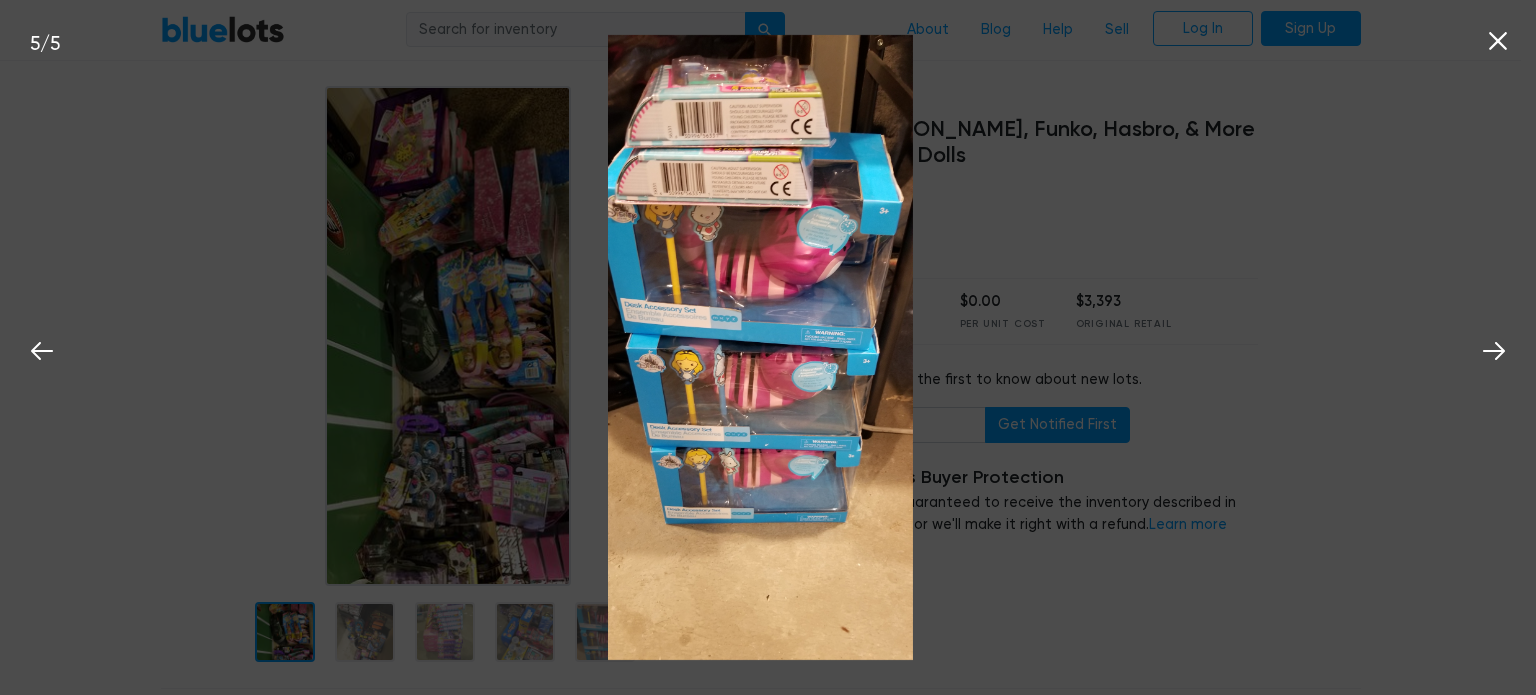 click at bounding box center (760, 347) 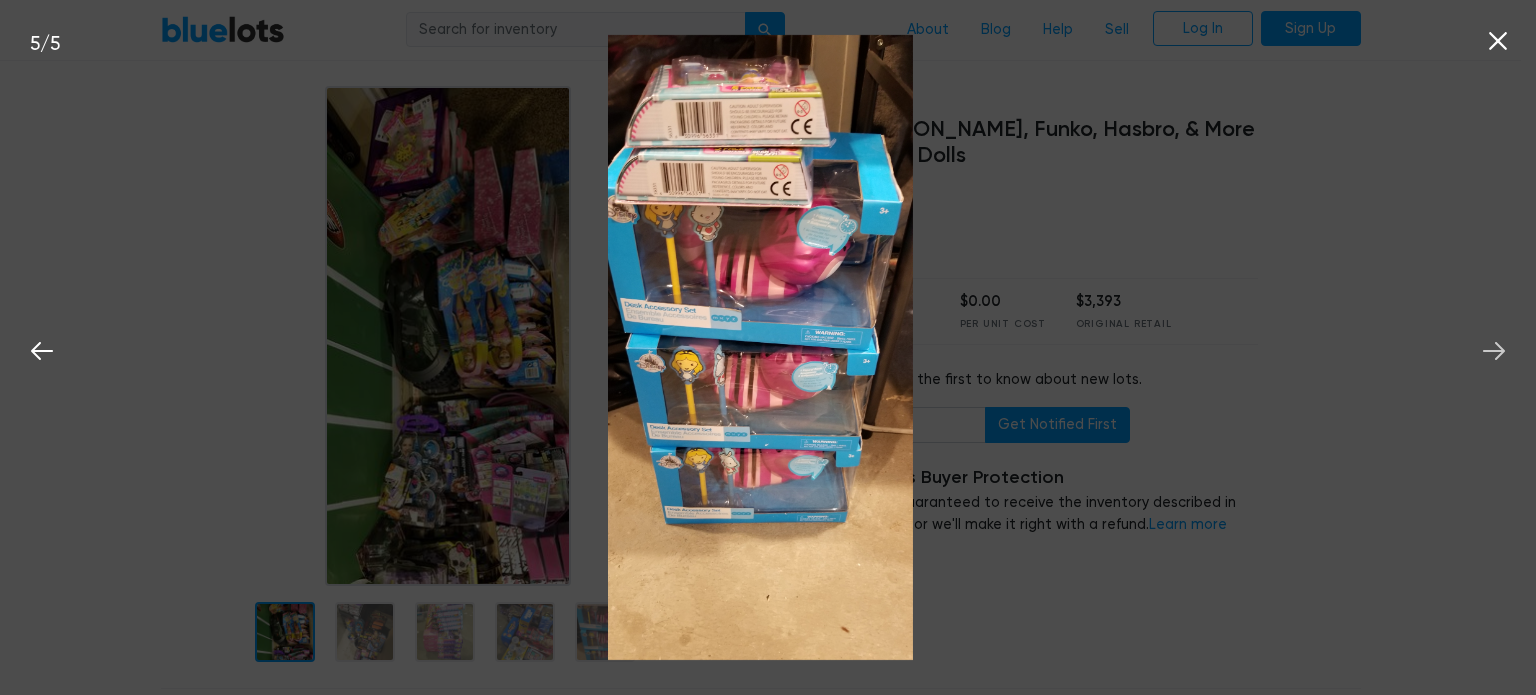 click 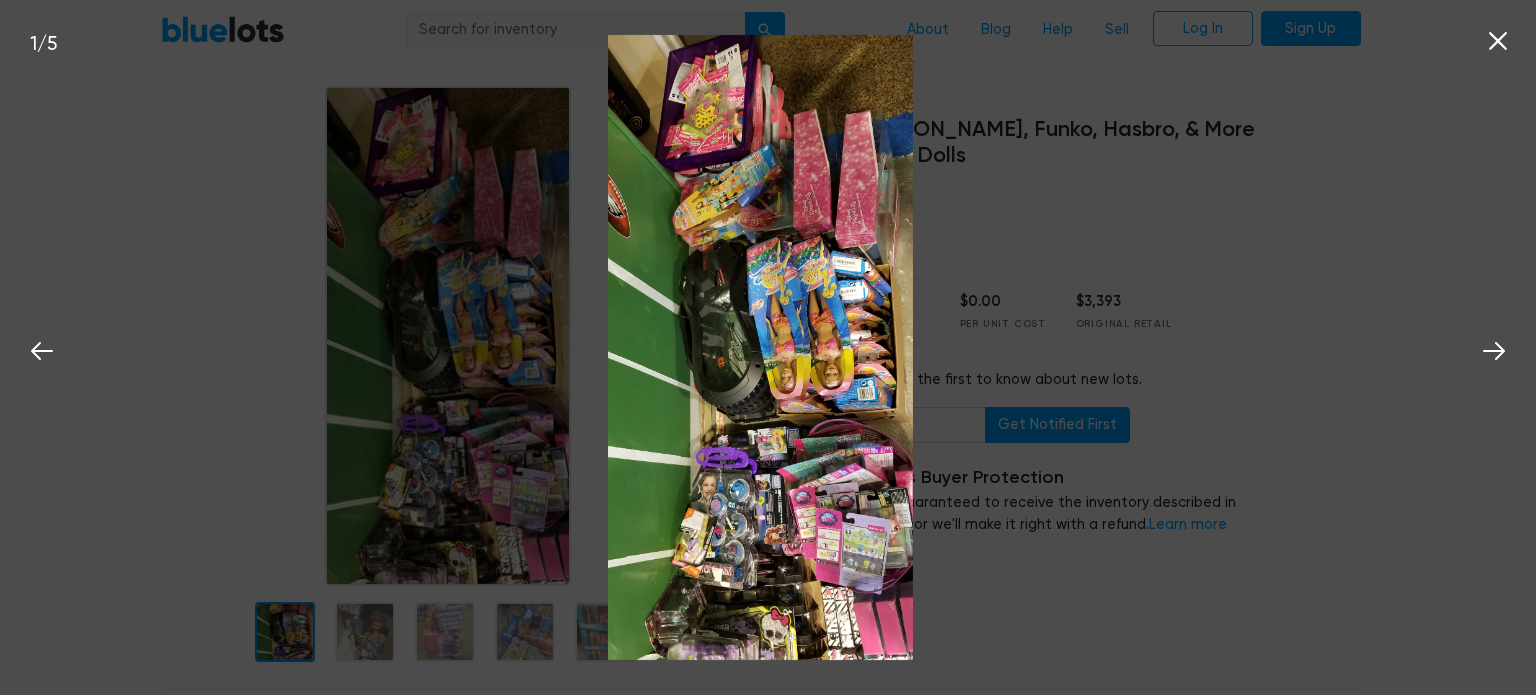 click at bounding box center [760, 347] 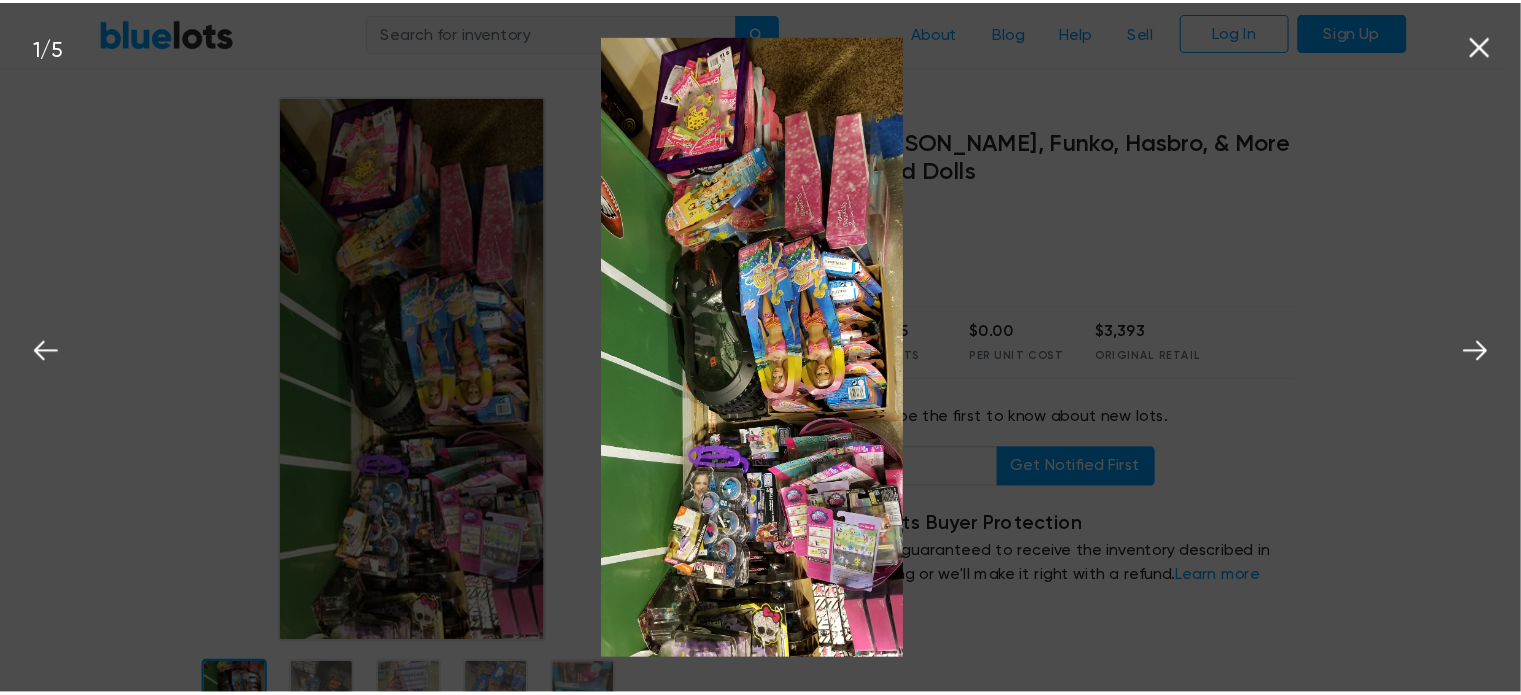 scroll, scrollTop: 100, scrollLeft: 0, axis: vertical 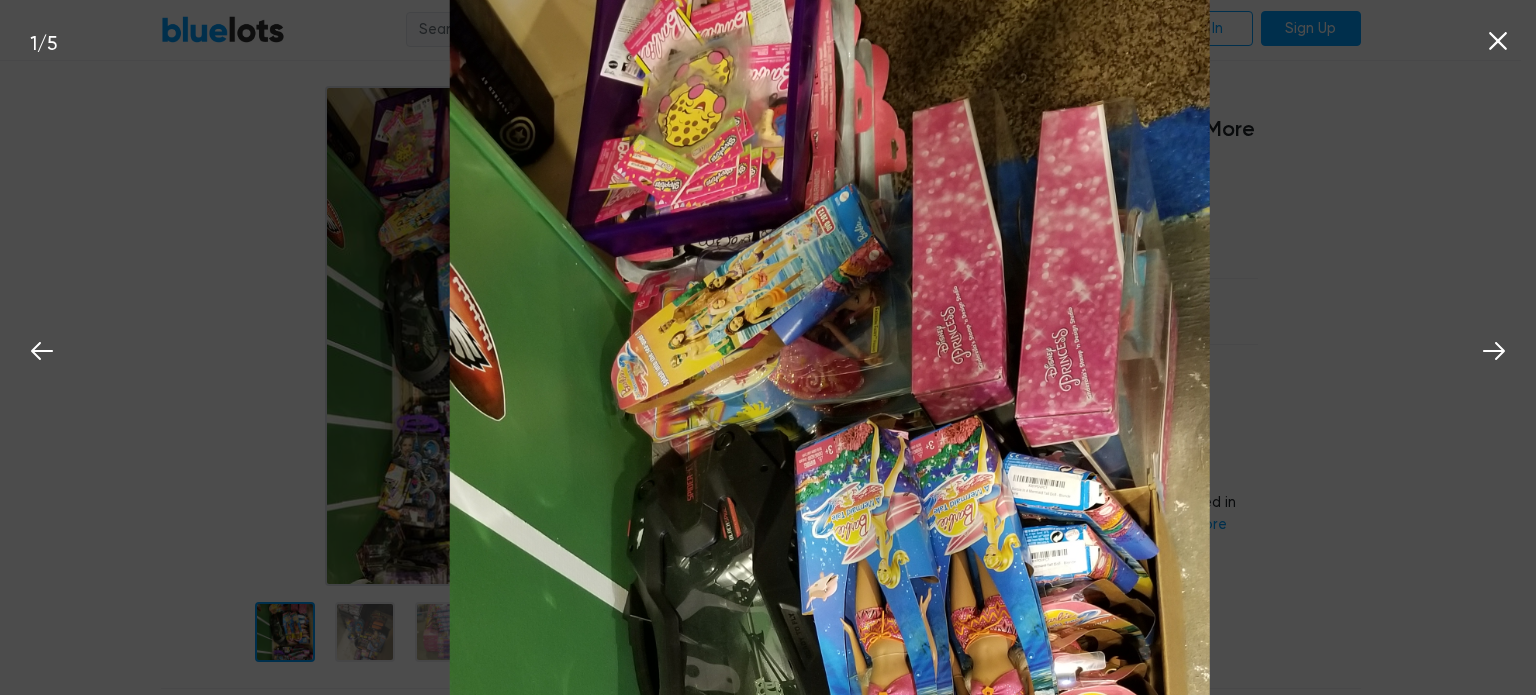 drag, startPoint x: 875, startPoint y: 287, endPoint x: 908, endPoint y: 495, distance: 210.60152 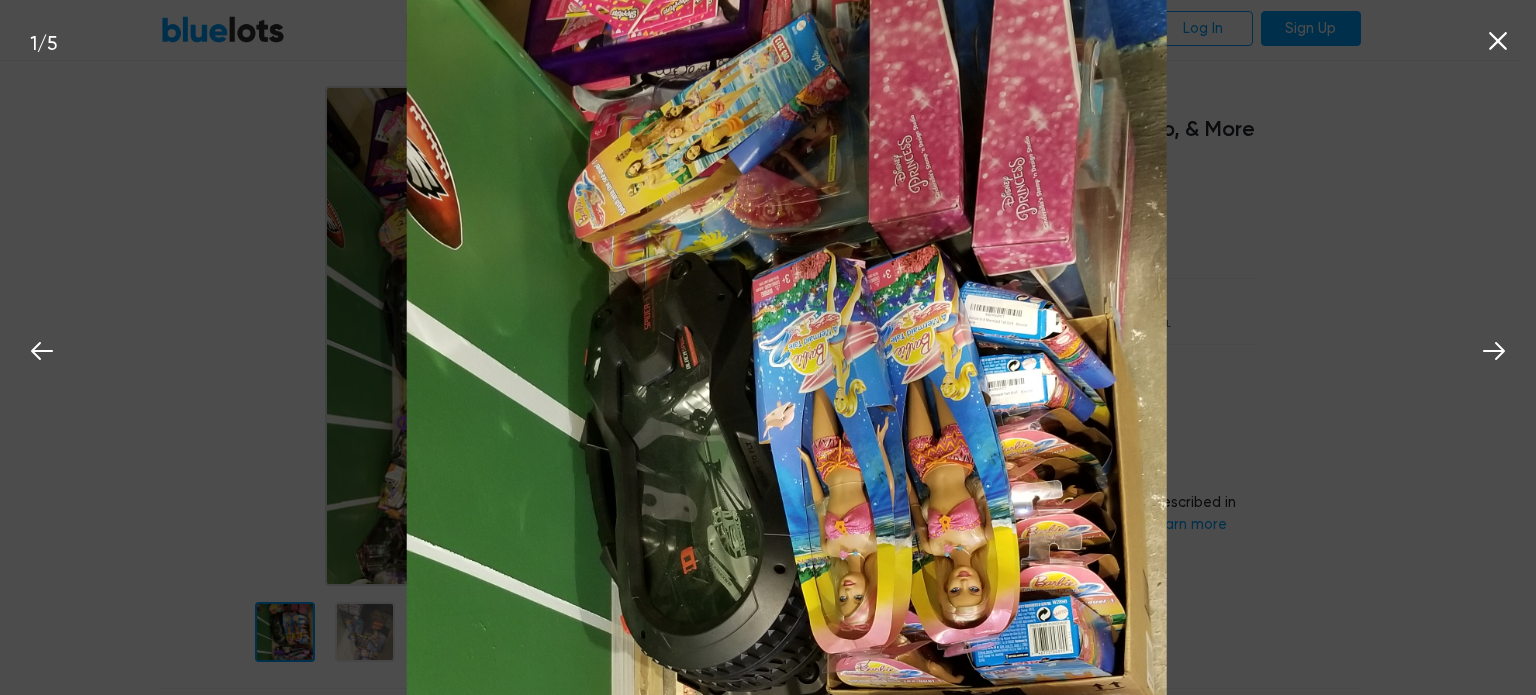 drag, startPoint x: 904, startPoint y: 304, endPoint x: 843, endPoint y: 83, distance: 229.26404 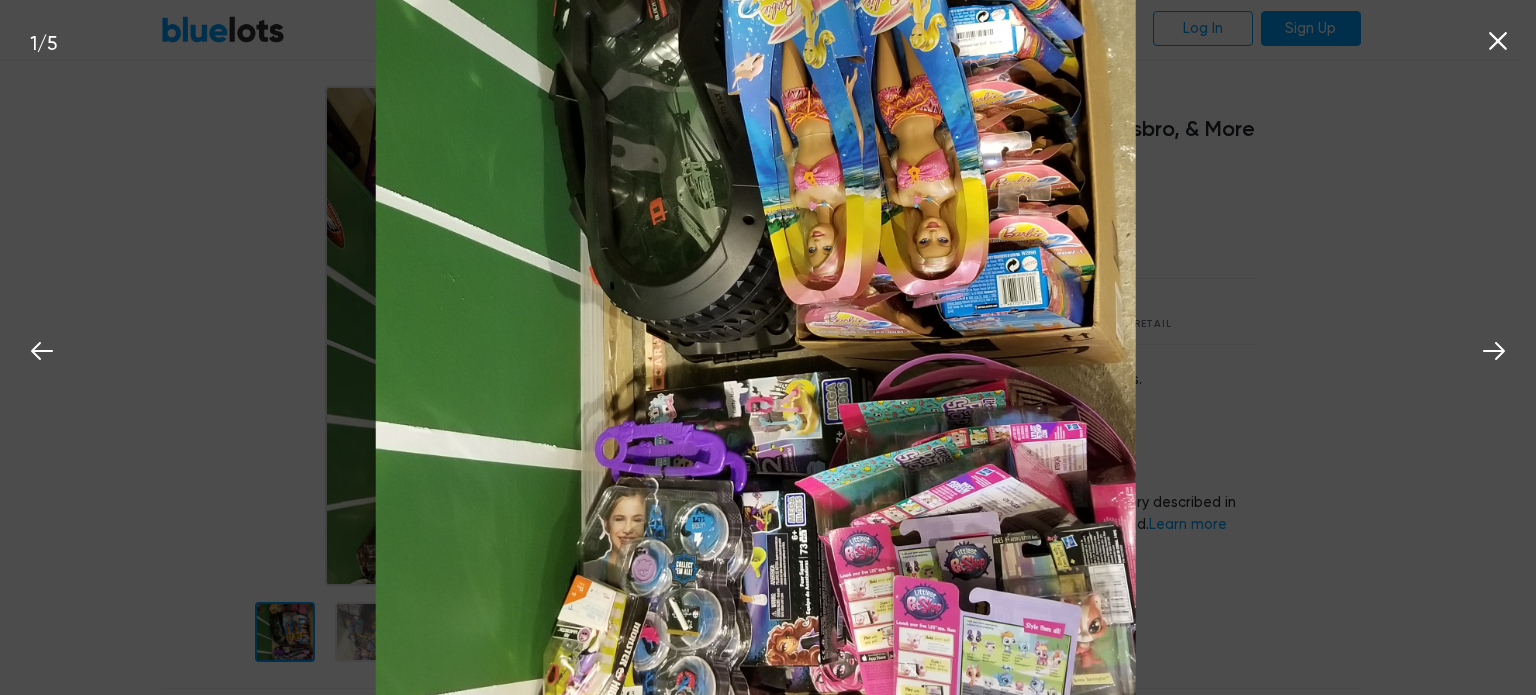 drag, startPoint x: 857, startPoint y: 419, endPoint x: 844, endPoint y: 179, distance: 240.35182 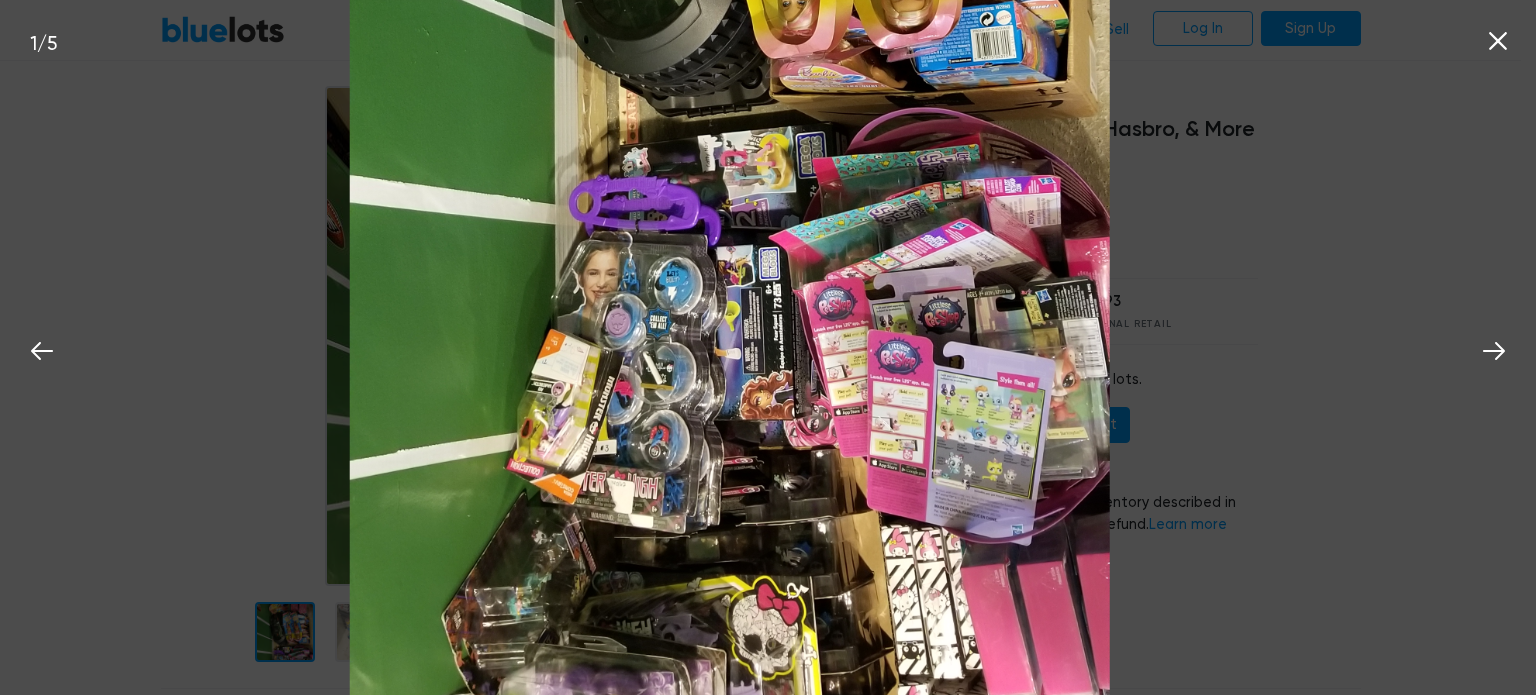 drag, startPoint x: 826, startPoint y: 551, endPoint x: 796, endPoint y: 283, distance: 269.6739 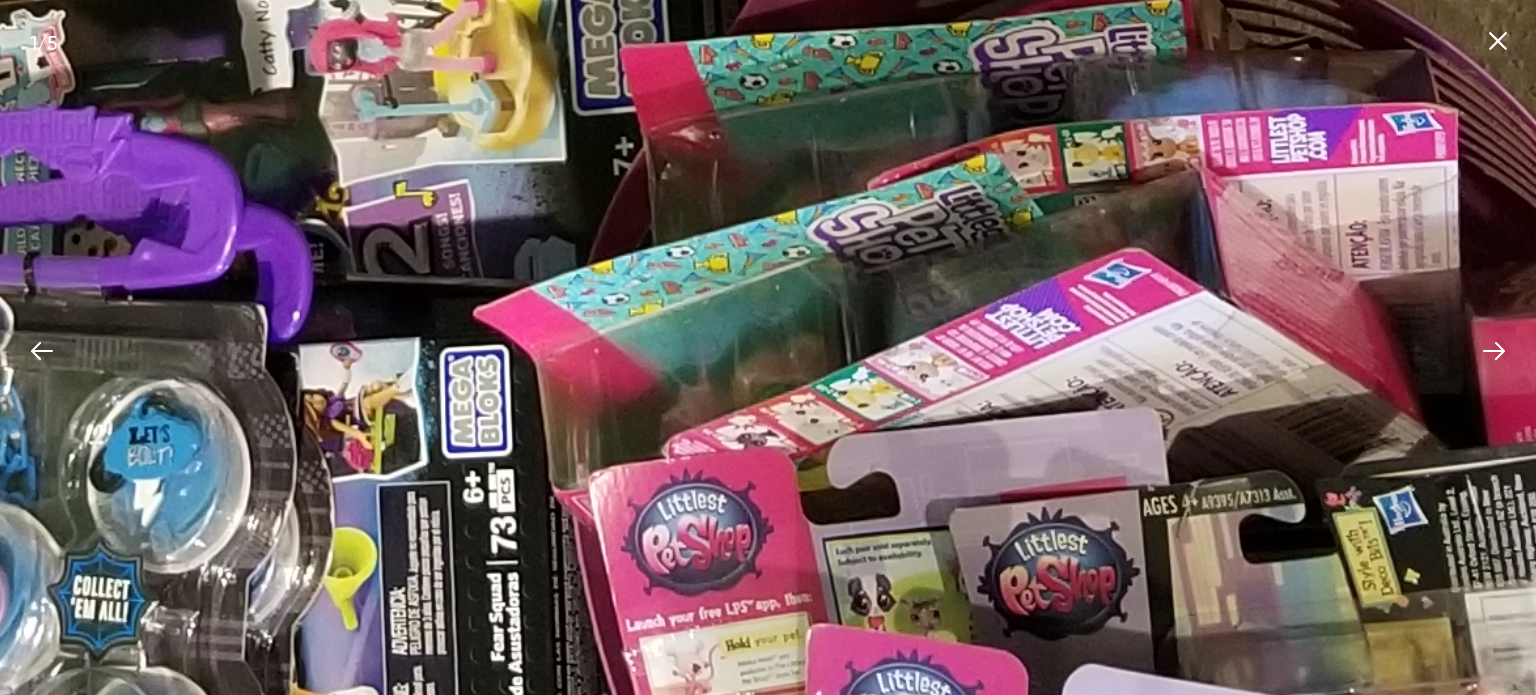 drag, startPoint x: 952, startPoint y: 491, endPoint x: 992, endPoint y: 35, distance: 457.75104 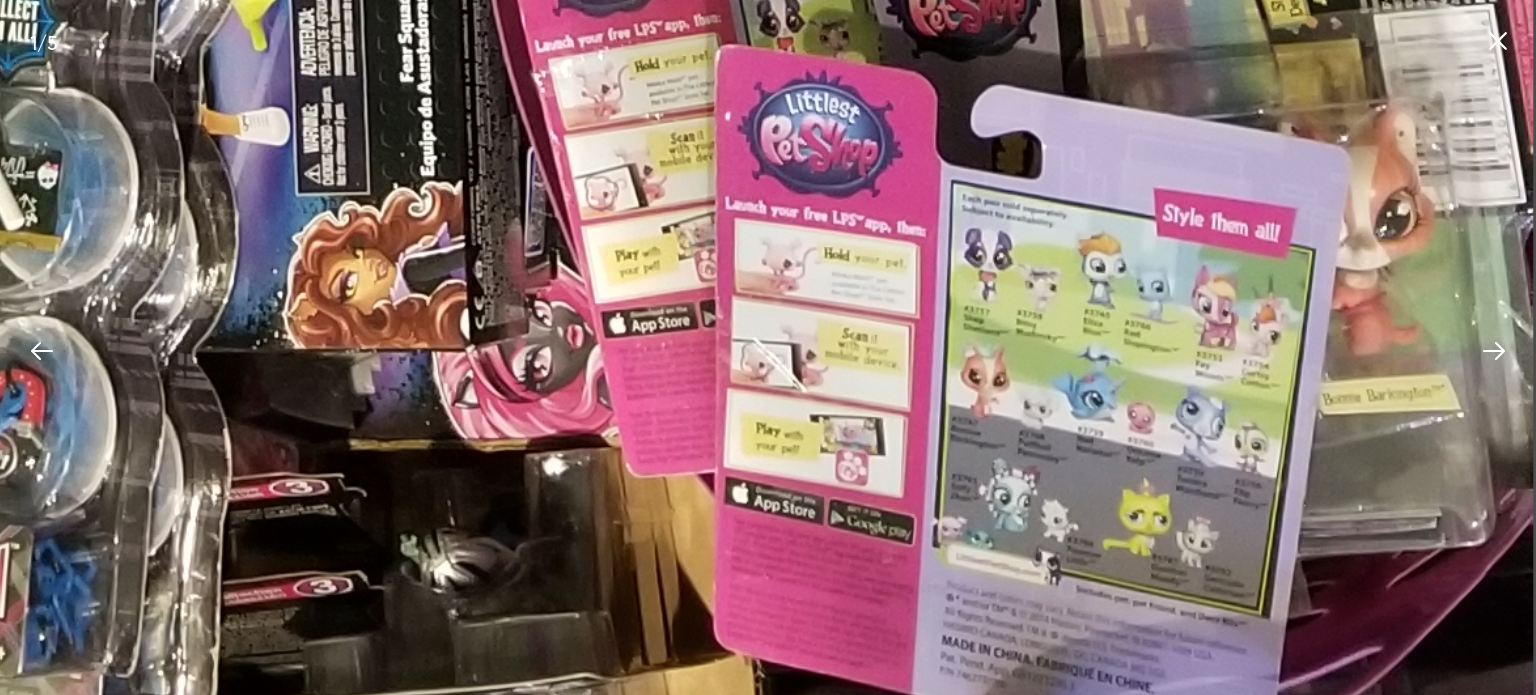 drag, startPoint x: 1084, startPoint y: 427, endPoint x: 971, endPoint y: 63, distance: 381.13644 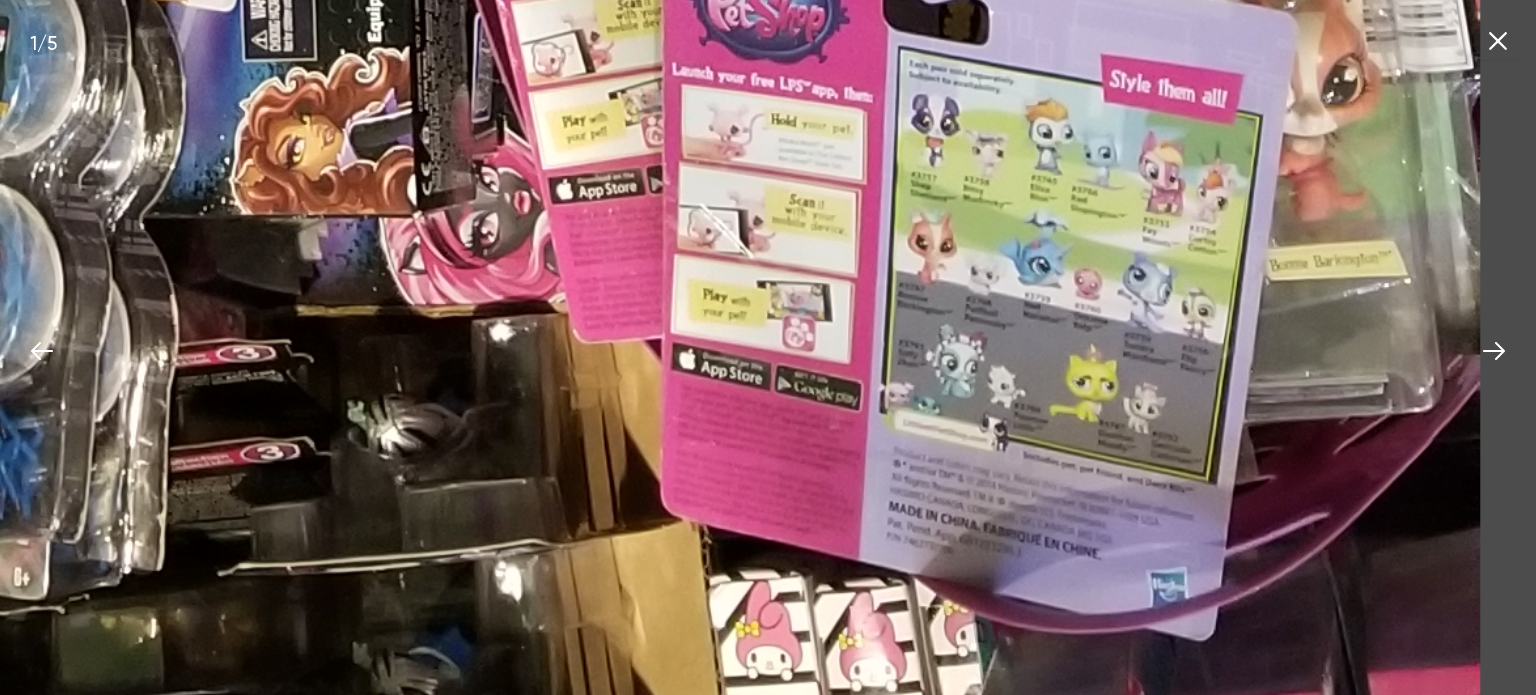drag, startPoint x: 1018, startPoint y: 368, endPoint x: 1522, endPoint y: 159, distance: 545.61615 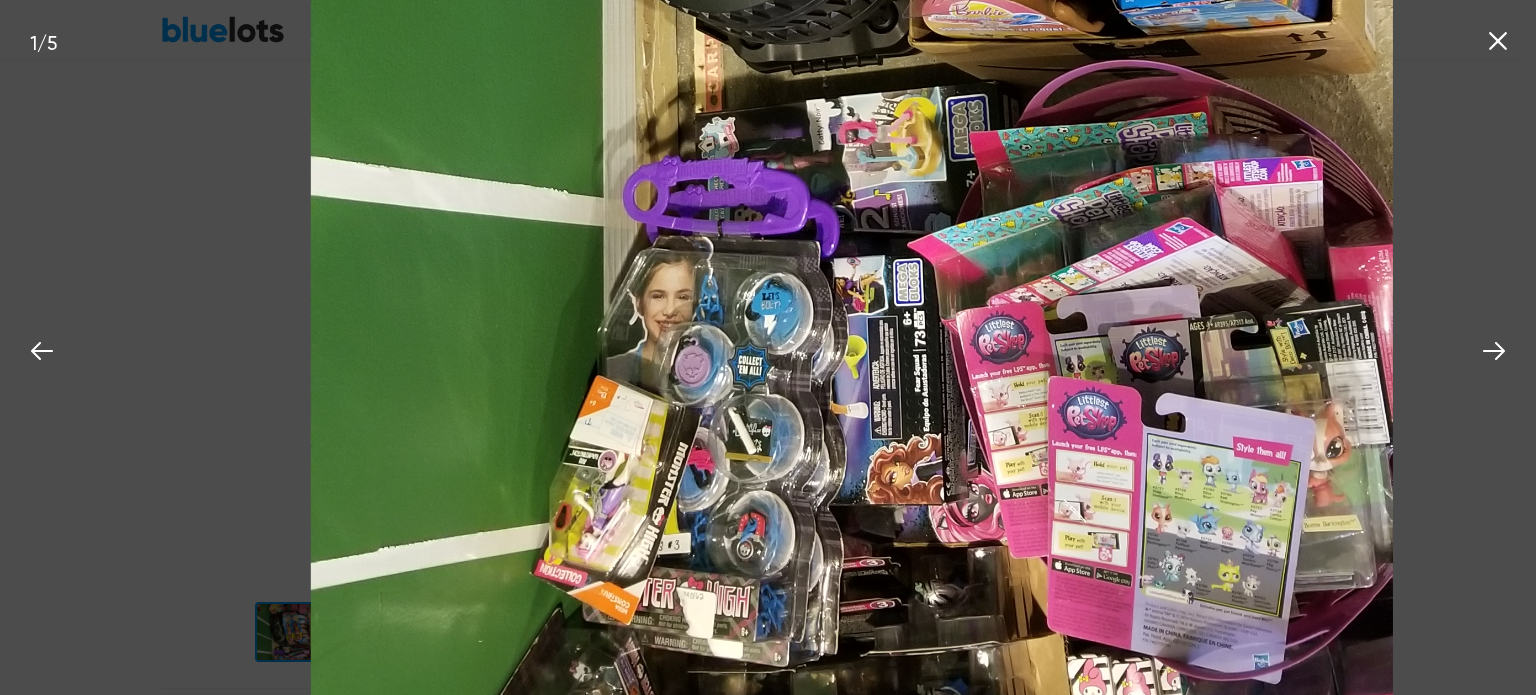 drag, startPoint x: 844, startPoint y: 487, endPoint x: 885, endPoint y: 93, distance: 396.1275 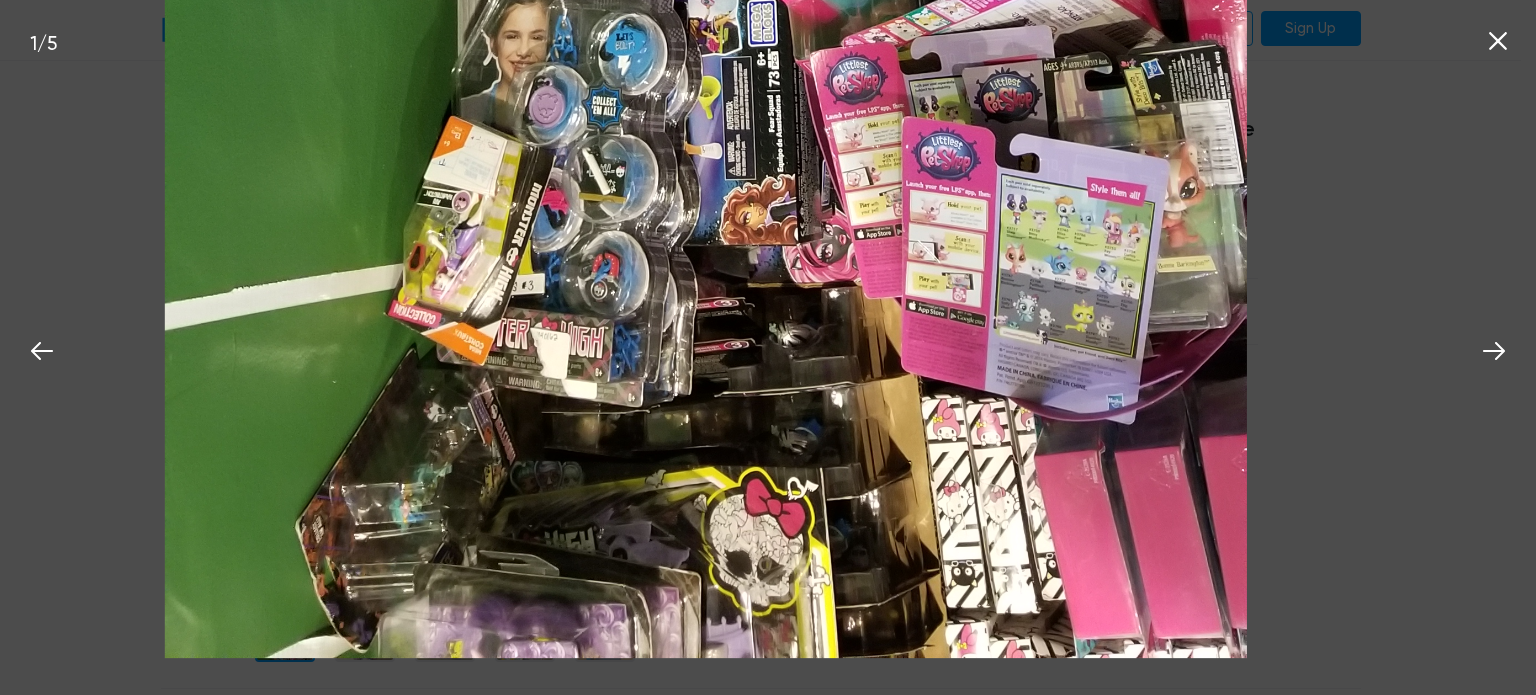 drag, startPoint x: 940, startPoint y: 552, endPoint x: 778, endPoint y: 279, distance: 317.44763 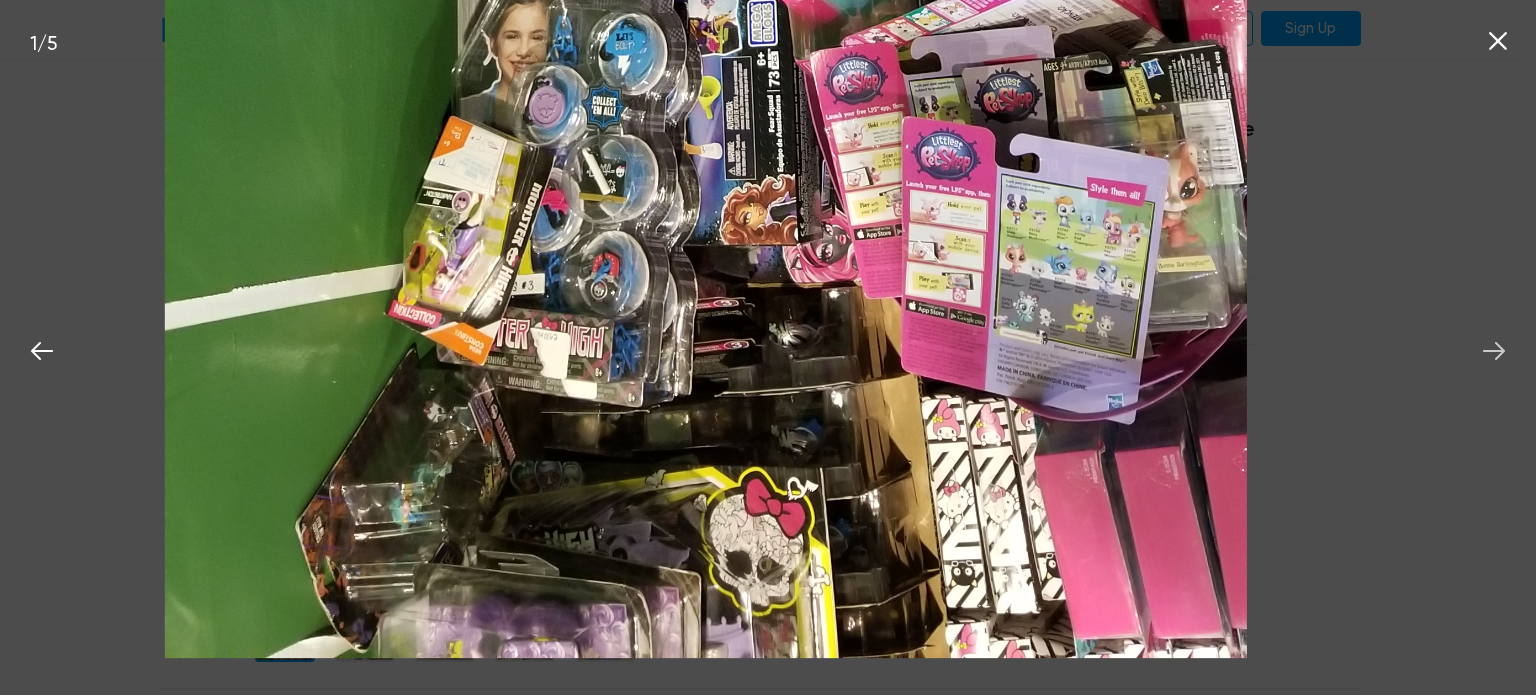 click 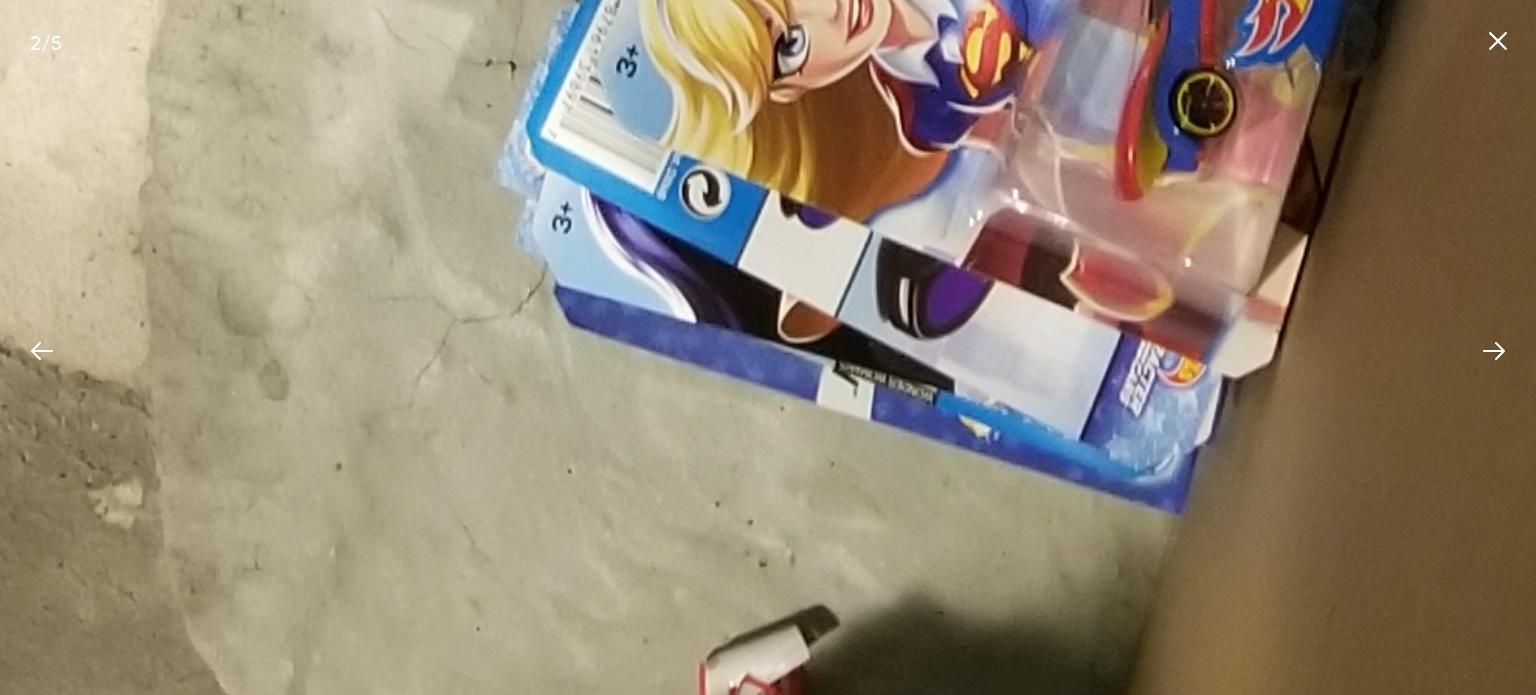 drag, startPoint x: 928, startPoint y: 303, endPoint x: 887, endPoint y: 742, distance: 440.91043 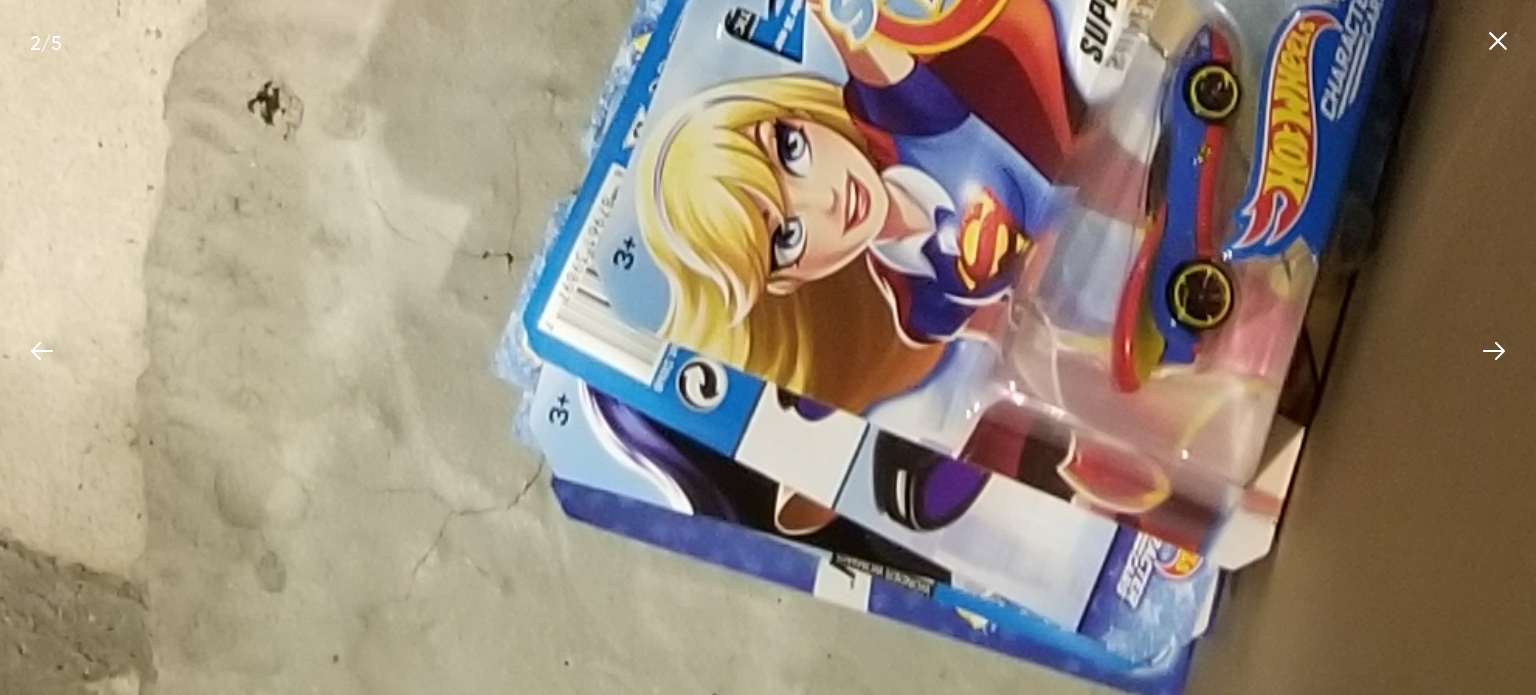 drag, startPoint x: 976, startPoint y: 315, endPoint x: 913, endPoint y: 651, distance: 341.85522 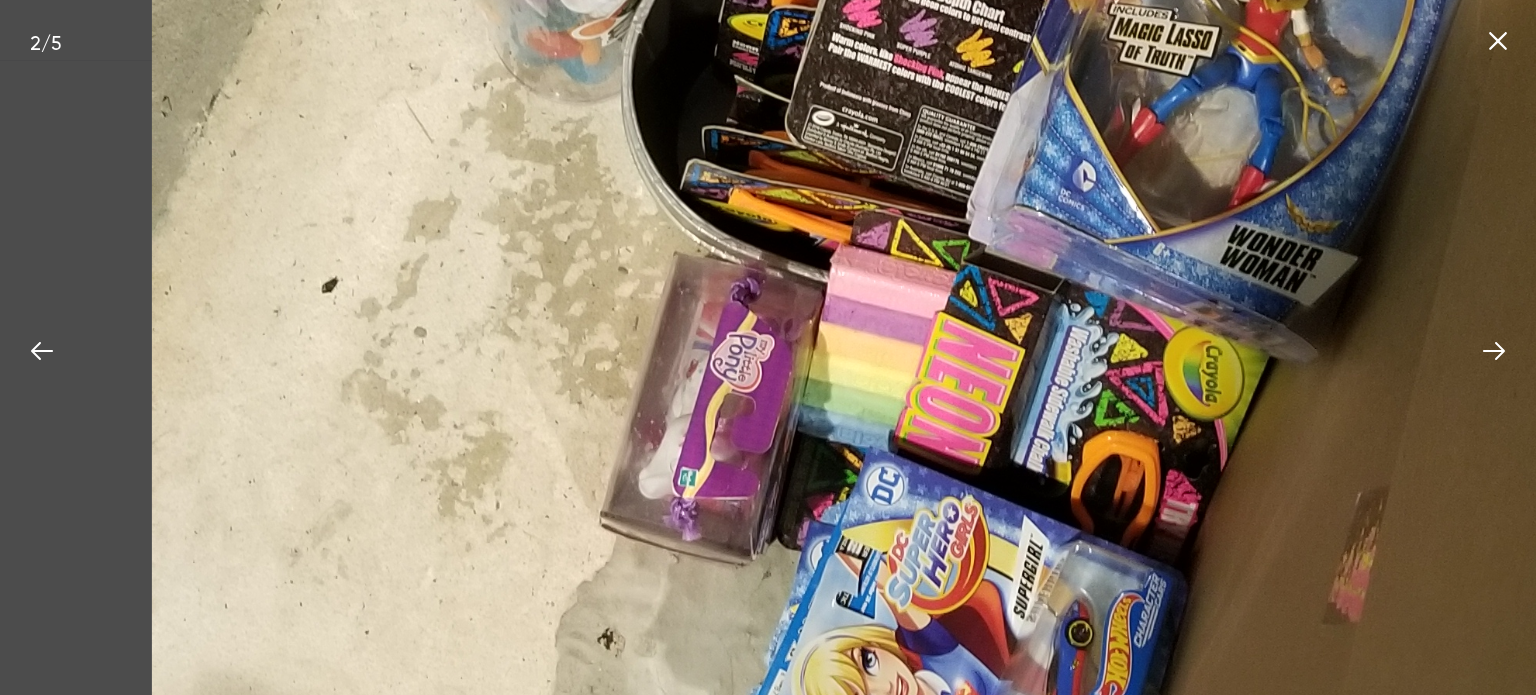 drag, startPoint x: 918, startPoint y: 158, endPoint x: 952, endPoint y: 623, distance: 466.24136 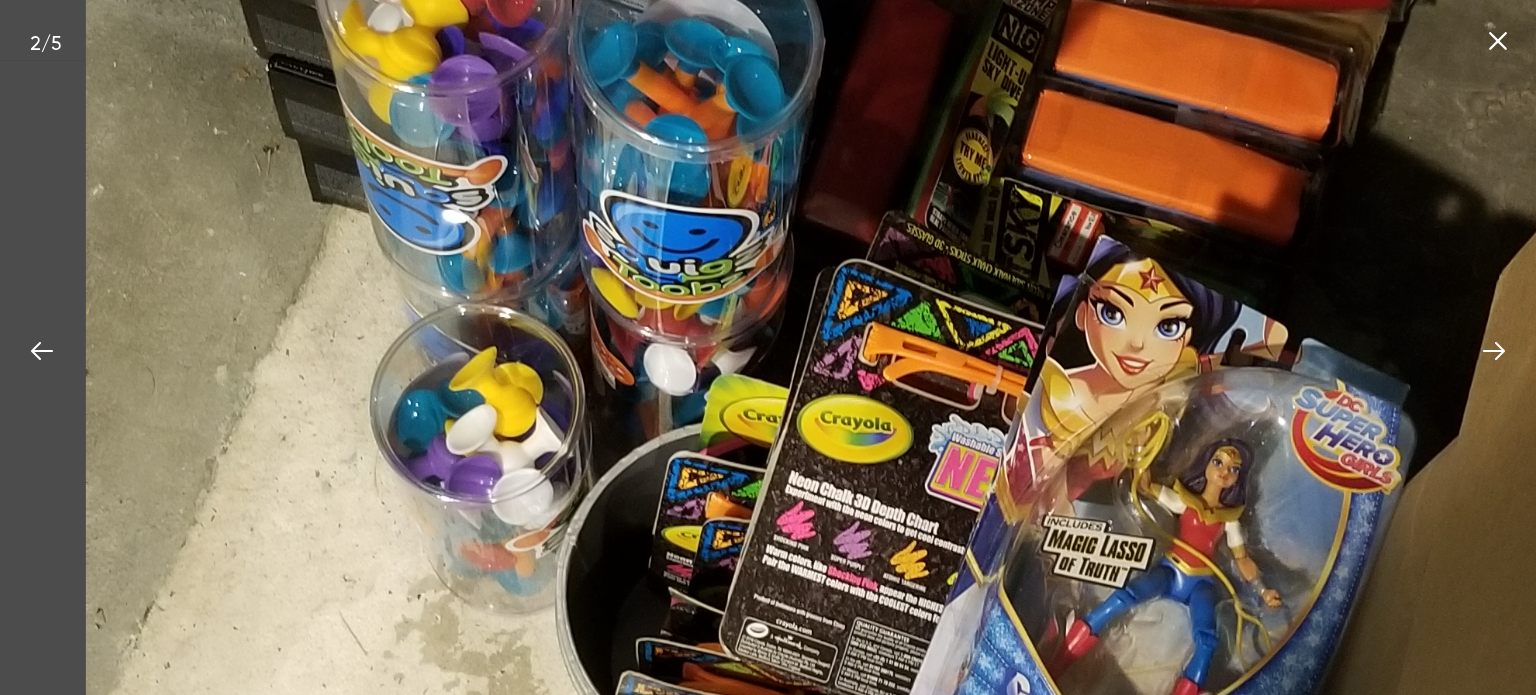 drag, startPoint x: 880, startPoint y: 175, endPoint x: 799, endPoint y: 742, distance: 572.7565 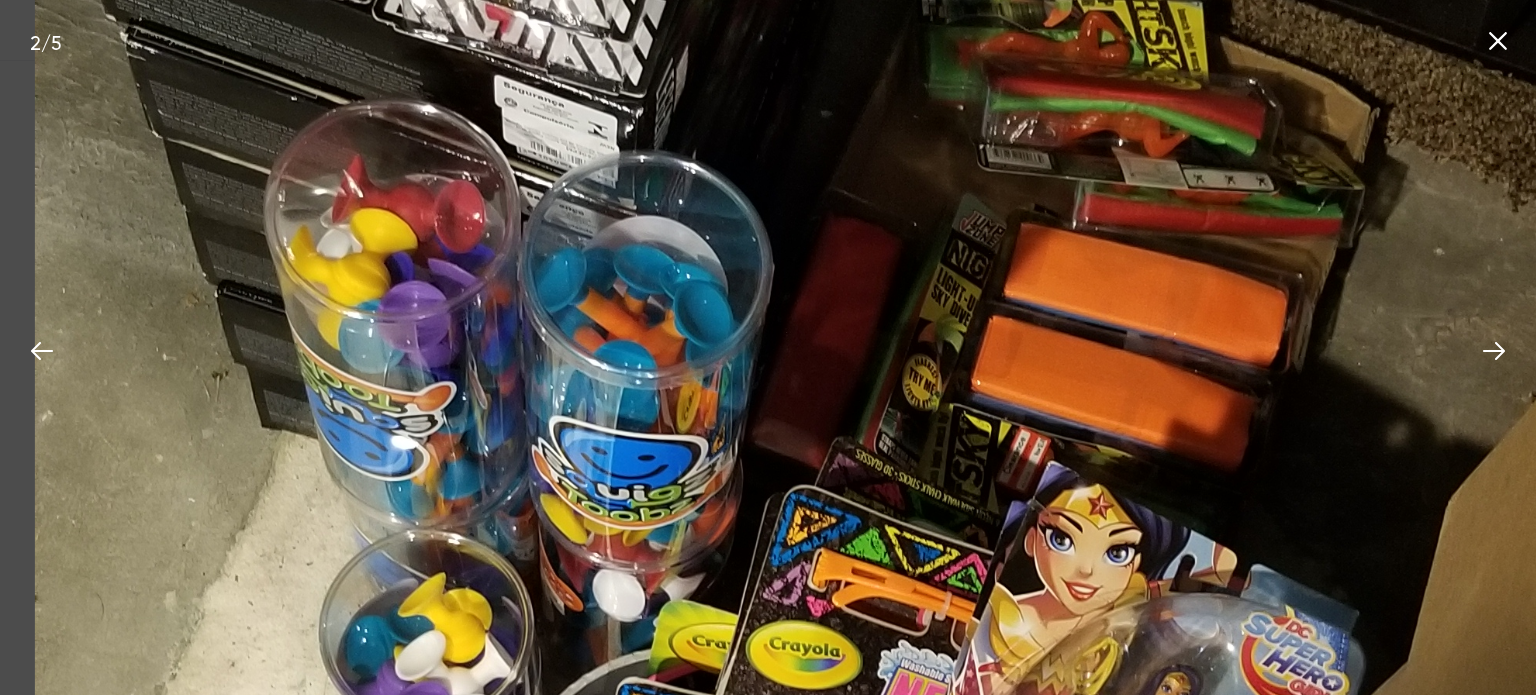 drag, startPoint x: 876, startPoint y: 477, endPoint x: 832, endPoint y: 637, distance: 165.93974 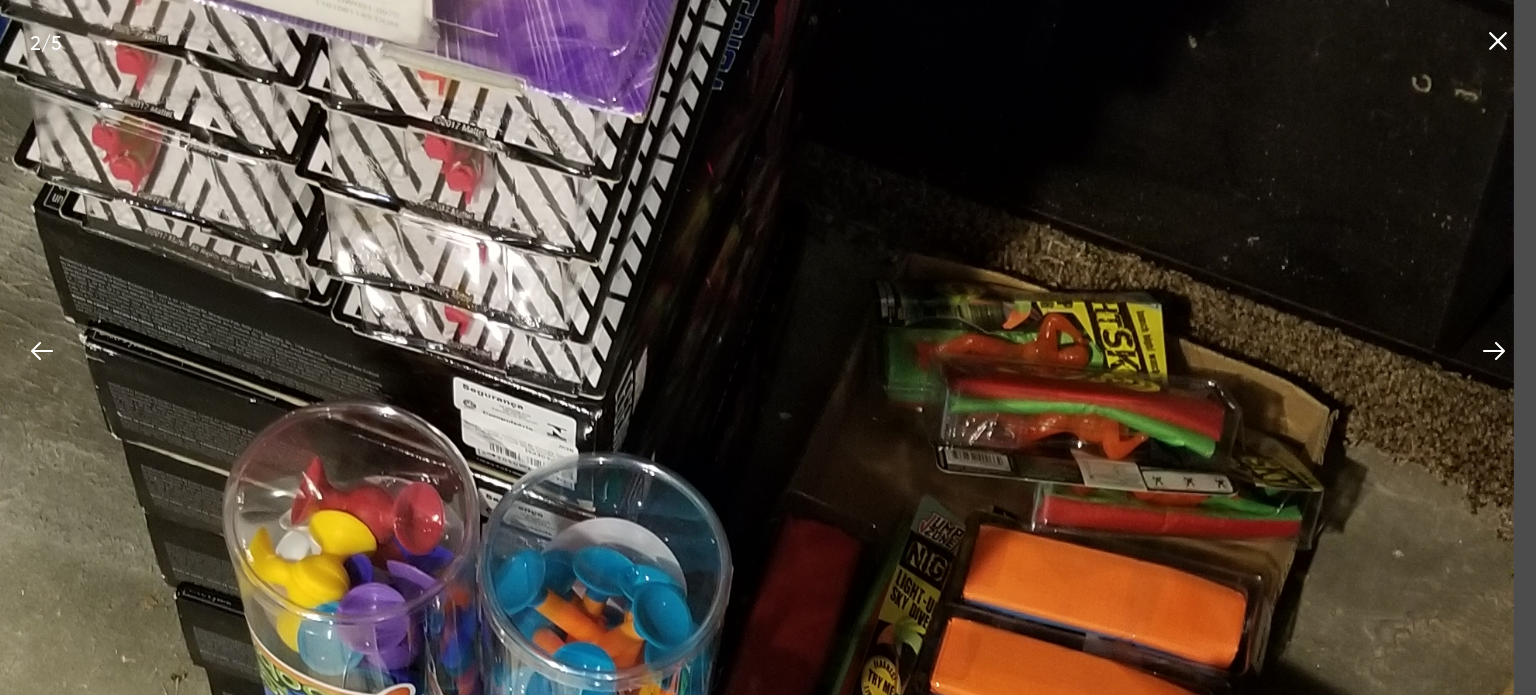 drag, startPoint x: 933, startPoint y: 416, endPoint x: 909, endPoint y: 614, distance: 199.44925 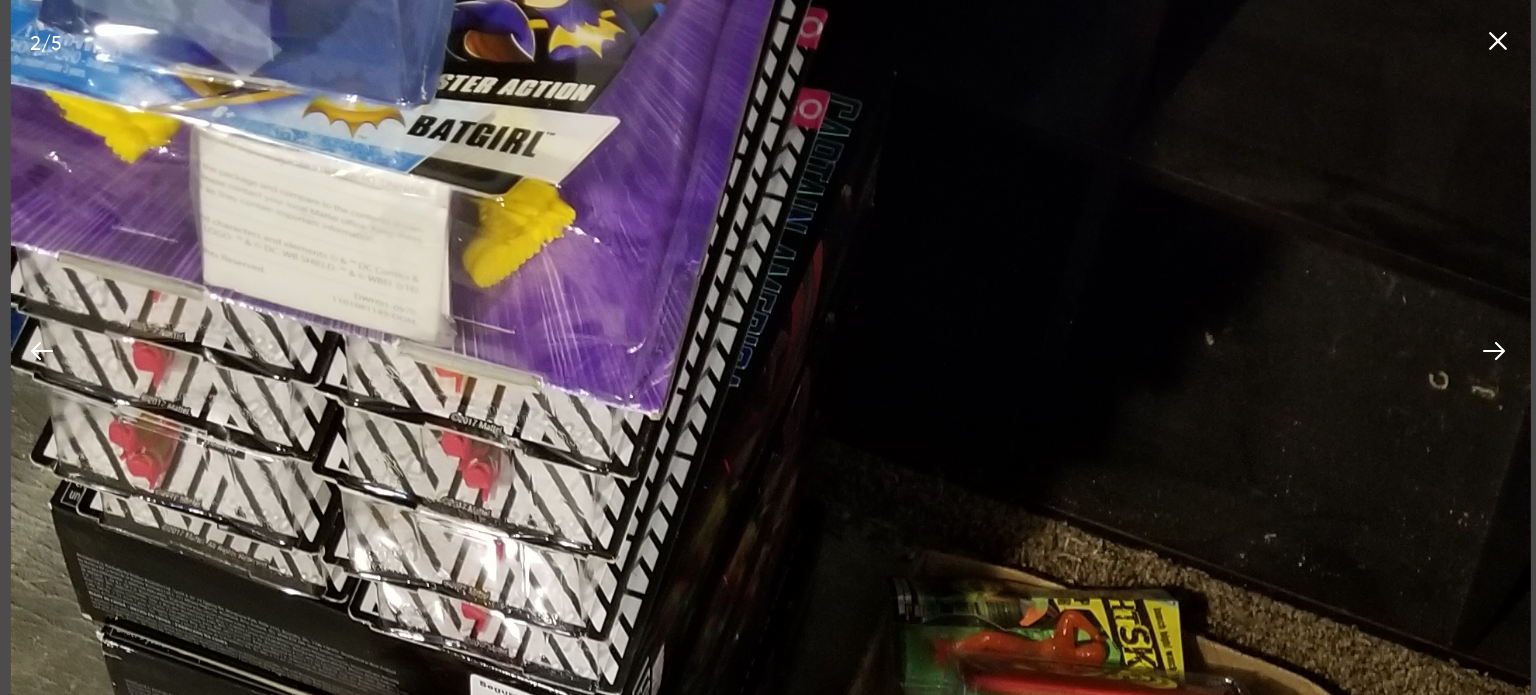 drag, startPoint x: 980, startPoint y: 425, endPoint x: 997, endPoint y: 608, distance: 183.78792 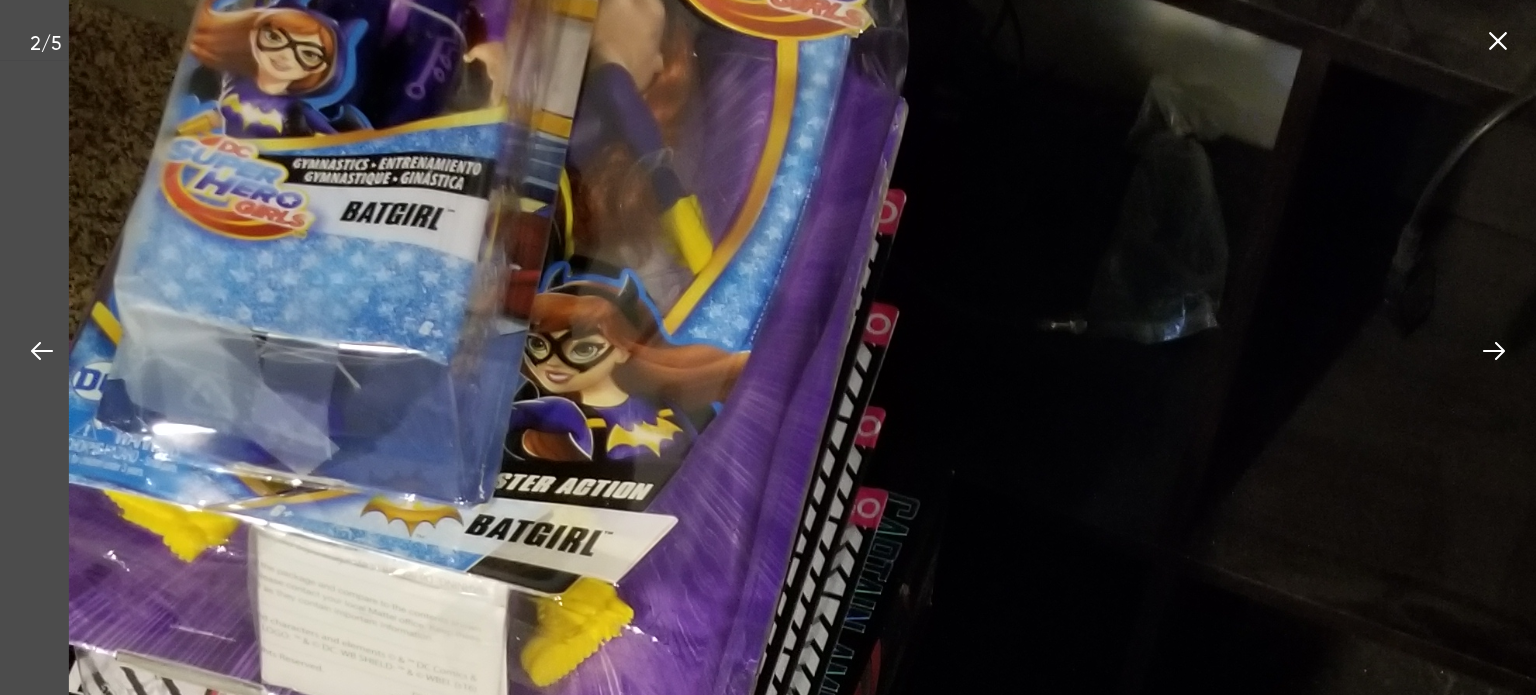drag, startPoint x: 846, startPoint y: 488, endPoint x: 891, endPoint y: 667, distance: 184.56976 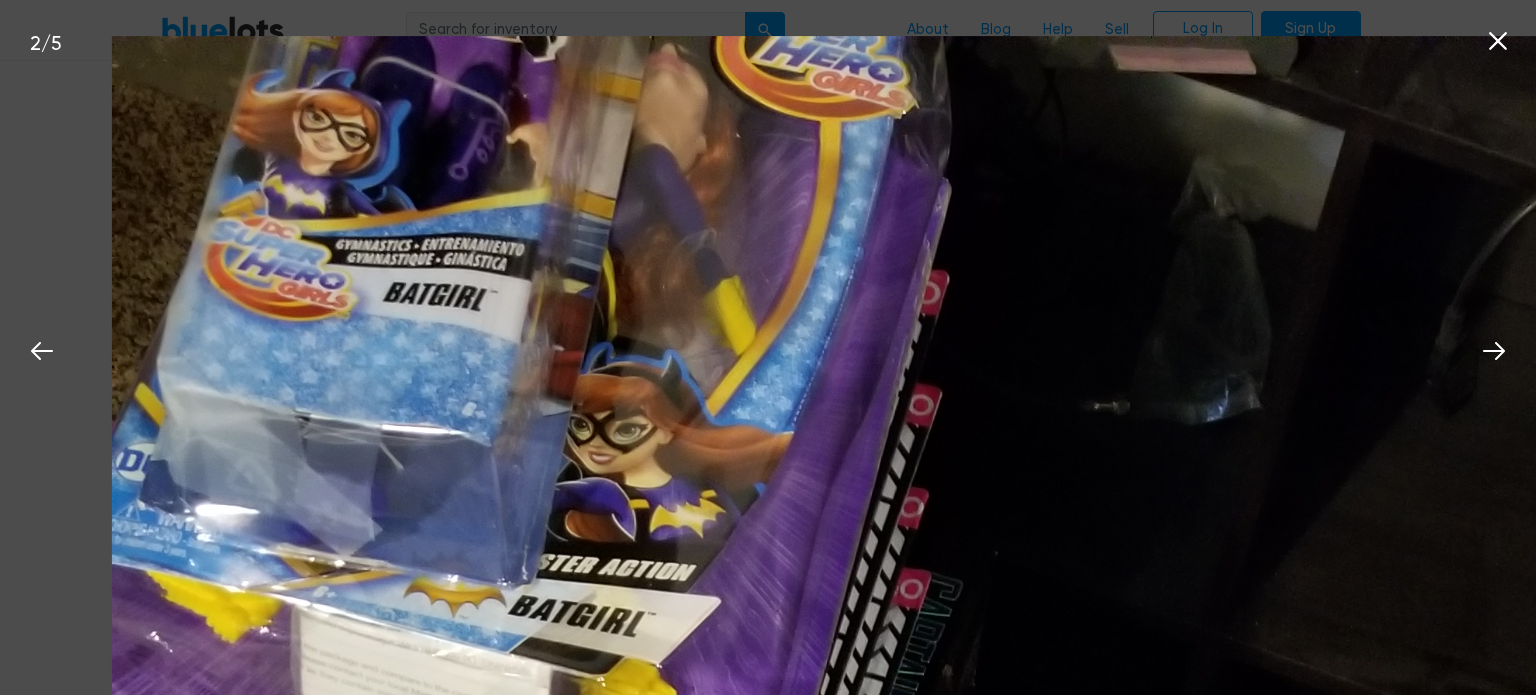 drag, startPoint x: 887, startPoint y: 344, endPoint x: 885, endPoint y: 408, distance: 64.03124 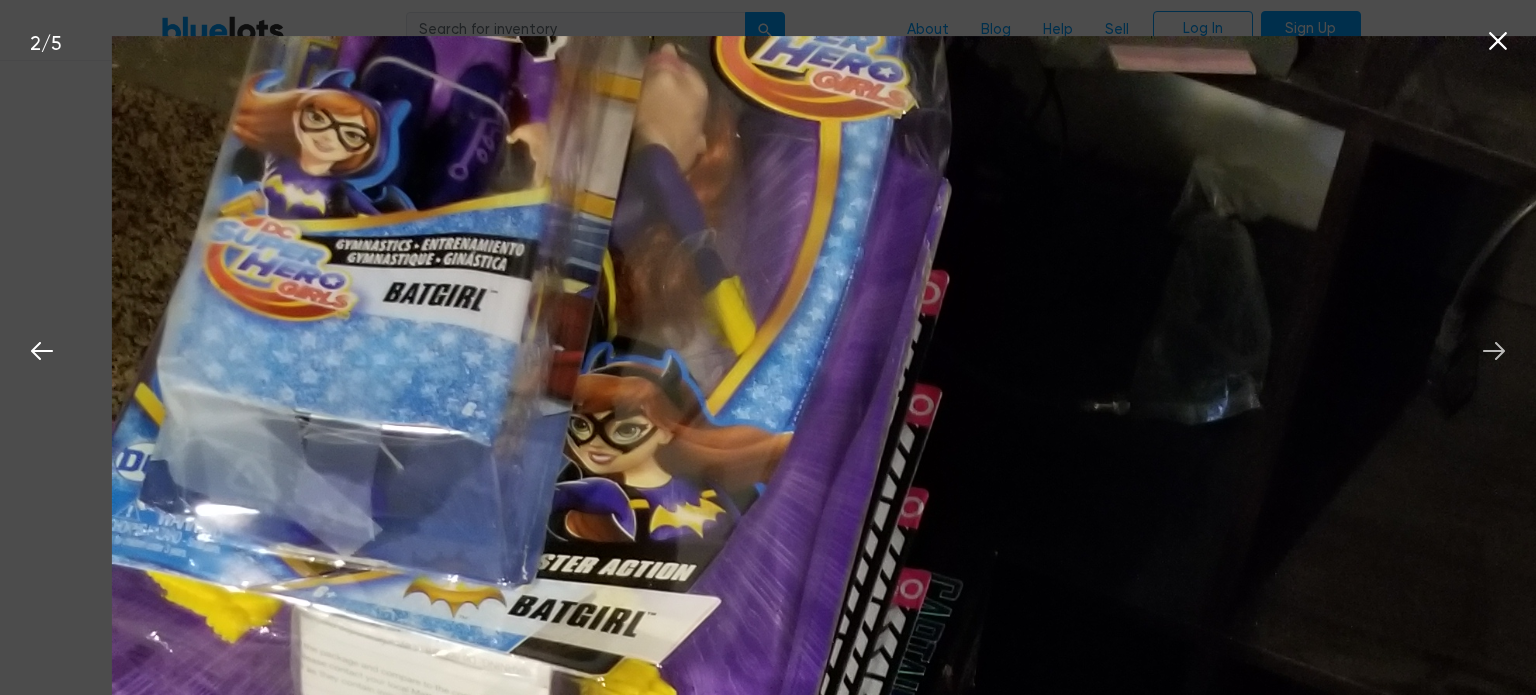 click 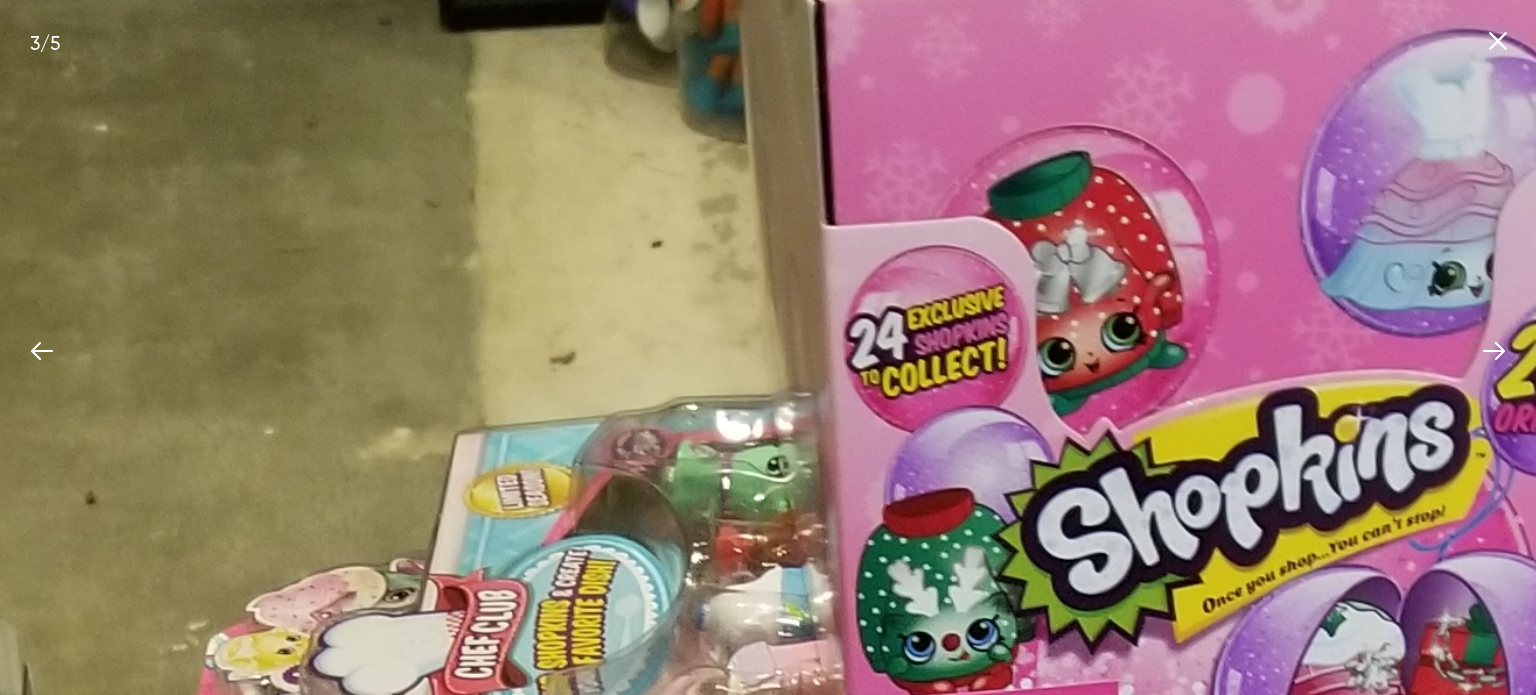 drag, startPoint x: 1098, startPoint y: 476, endPoint x: 918, endPoint y: 146, distance: 375.89893 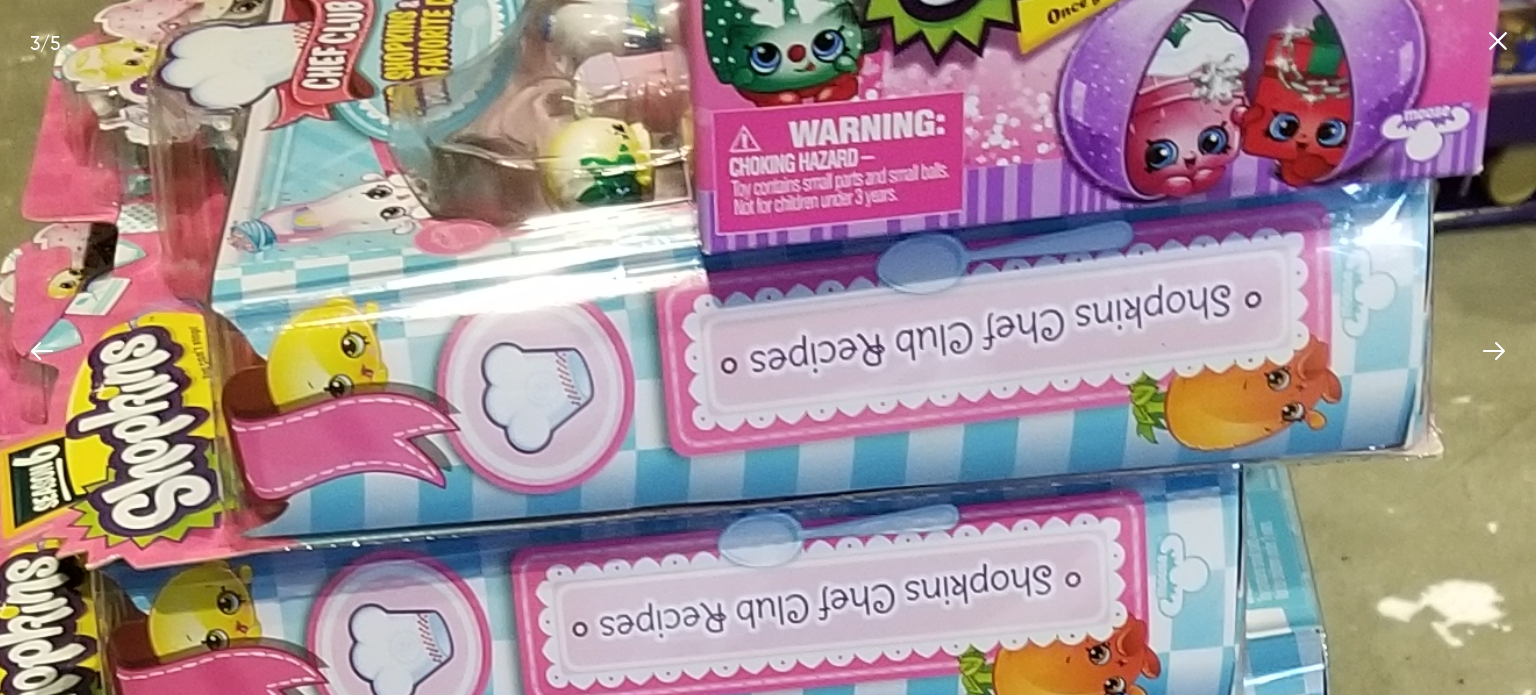 drag, startPoint x: 1080, startPoint y: 618, endPoint x: 975, endPoint y: 148, distance: 481.5859 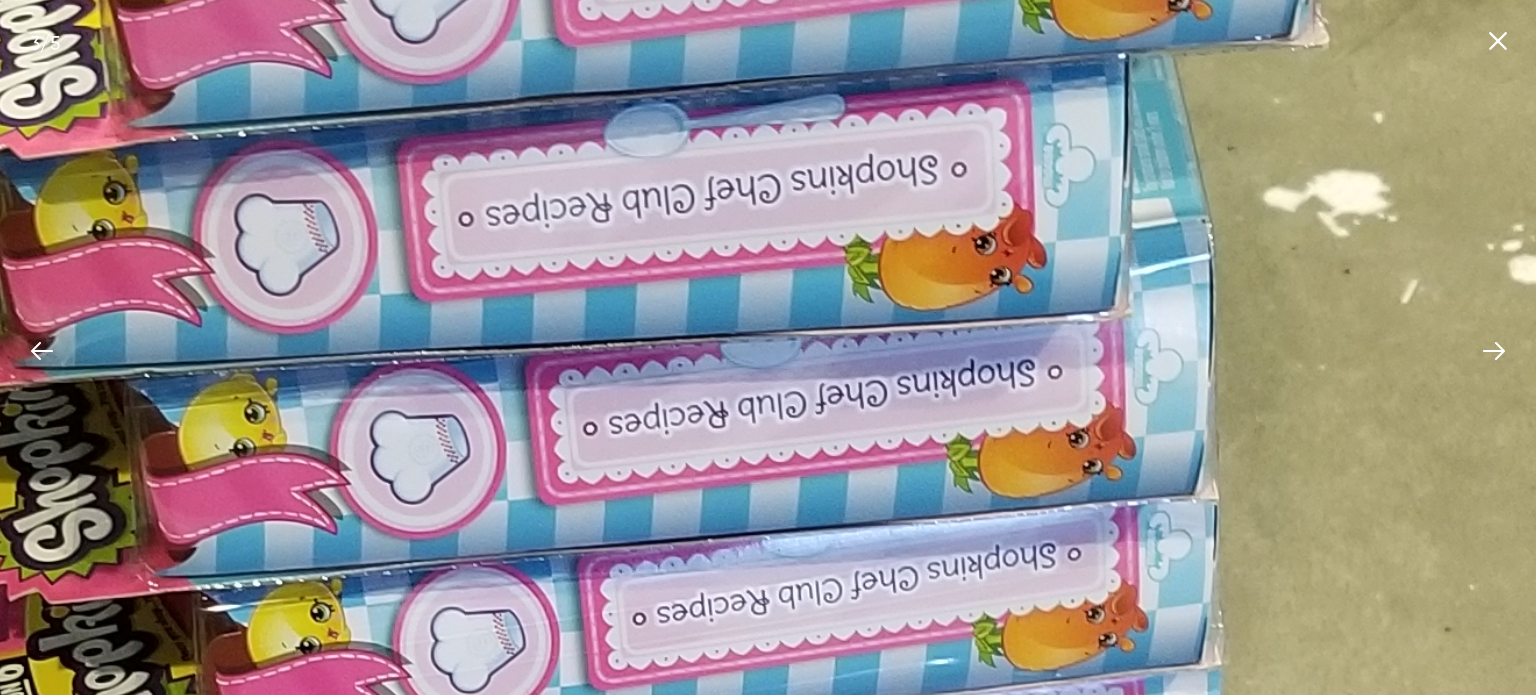 drag, startPoint x: 948, startPoint y: 507, endPoint x: 847, endPoint y: 99, distance: 420.31537 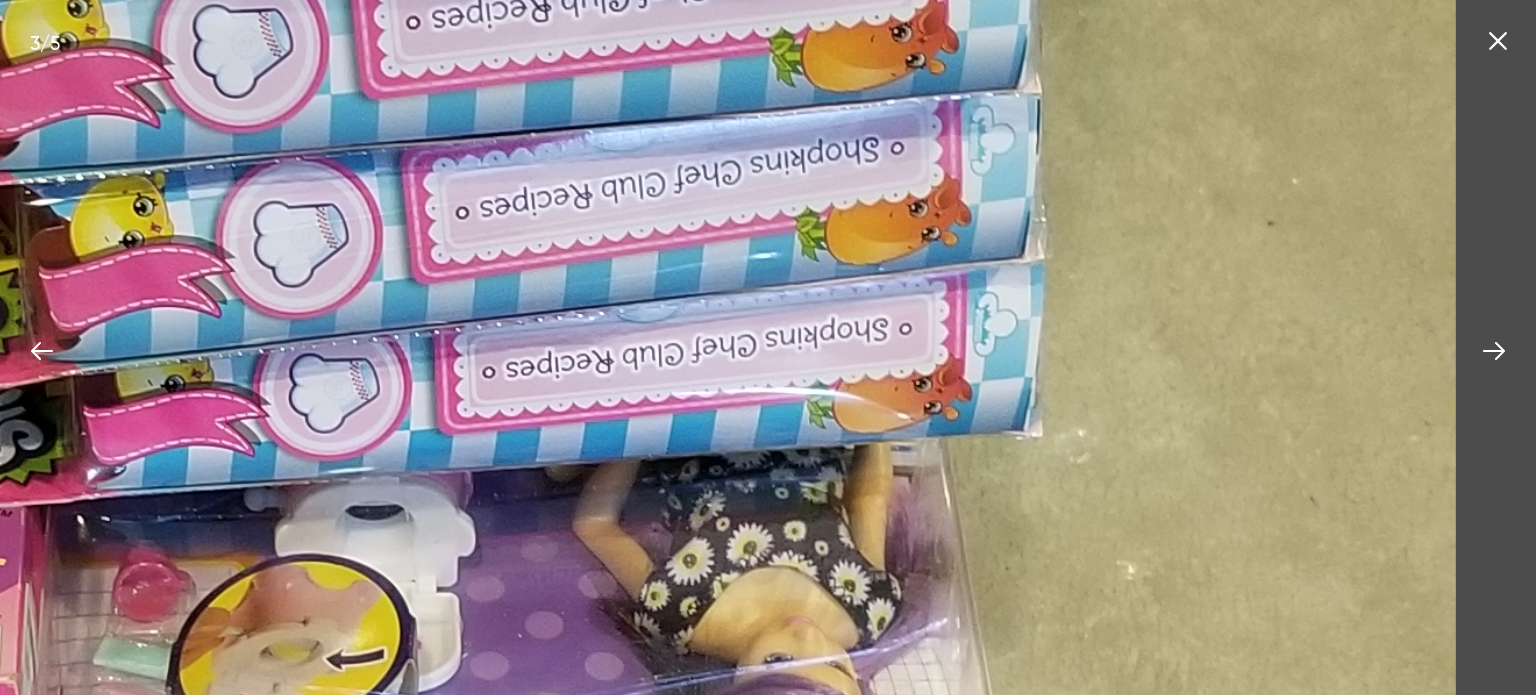 drag, startPoint x: 889, startPoint y: 472, endPoint x: 728, endPoint y: 88, distance: 416.38565 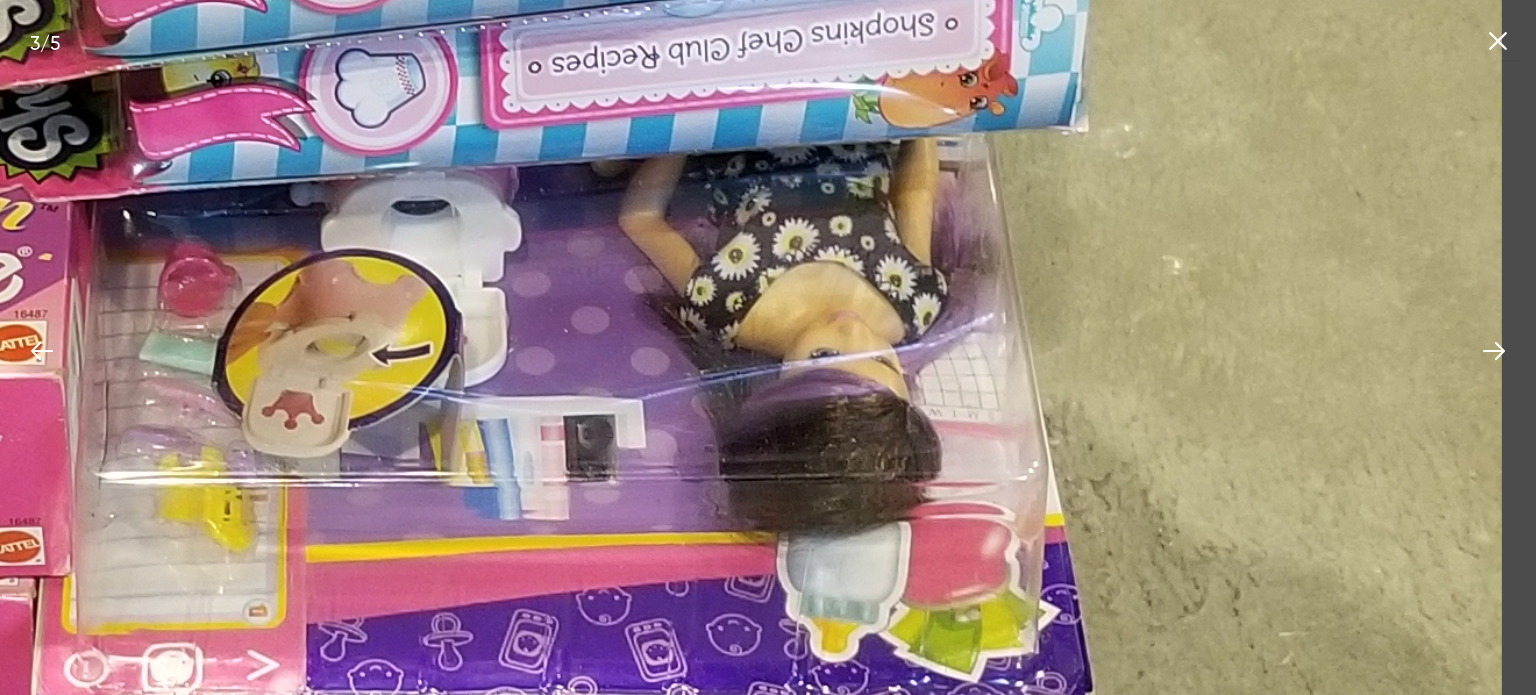 drag, startPoint x: 890, startPoint y: 479, endPoint x: 987, endPoint y: 215, distance: 281.2561 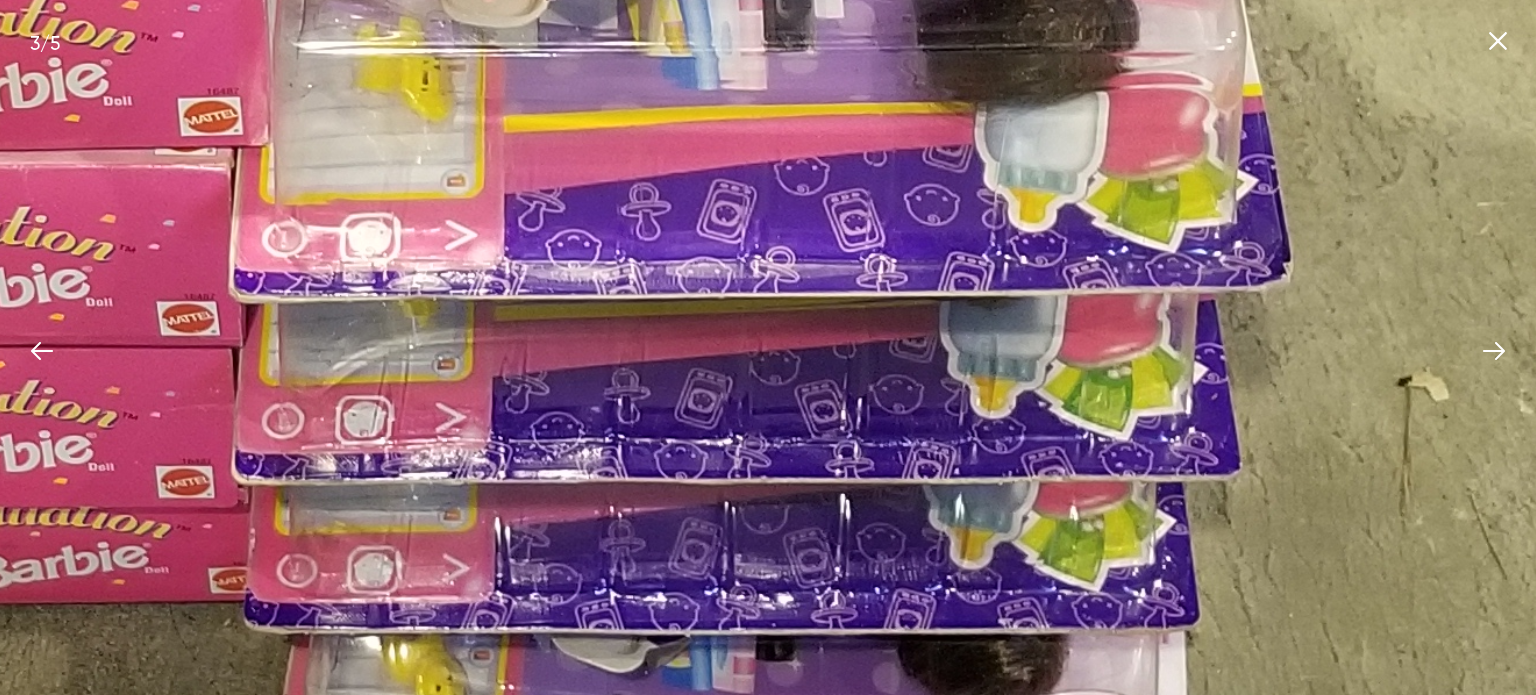 drag, startPoint x: 1046, startPoint y: 174, endPoint x: 1138, endPoint y: 76, distance: 134.41727 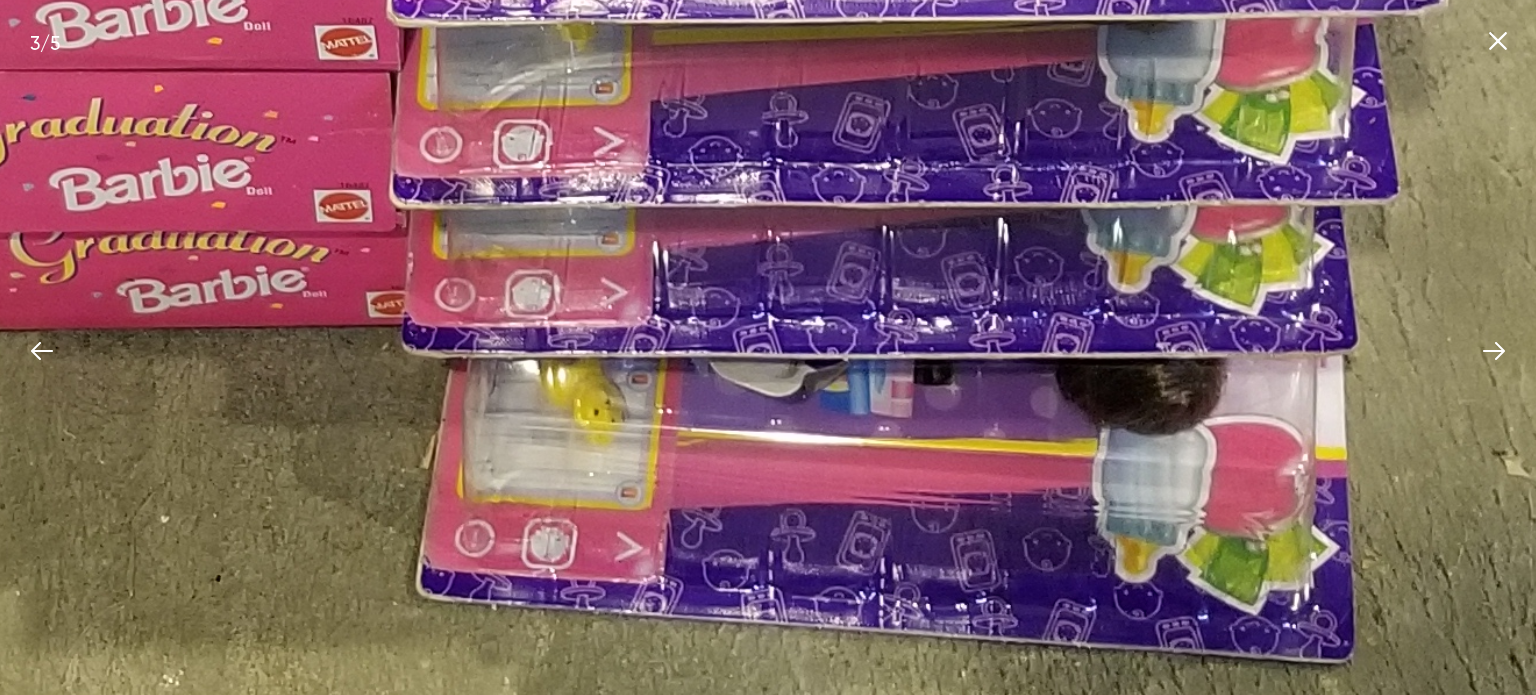 drag, startPoint x: 1057, startPoint y: 354, endPoint x: 1359, endPoint y: -121, distance: 562.8757 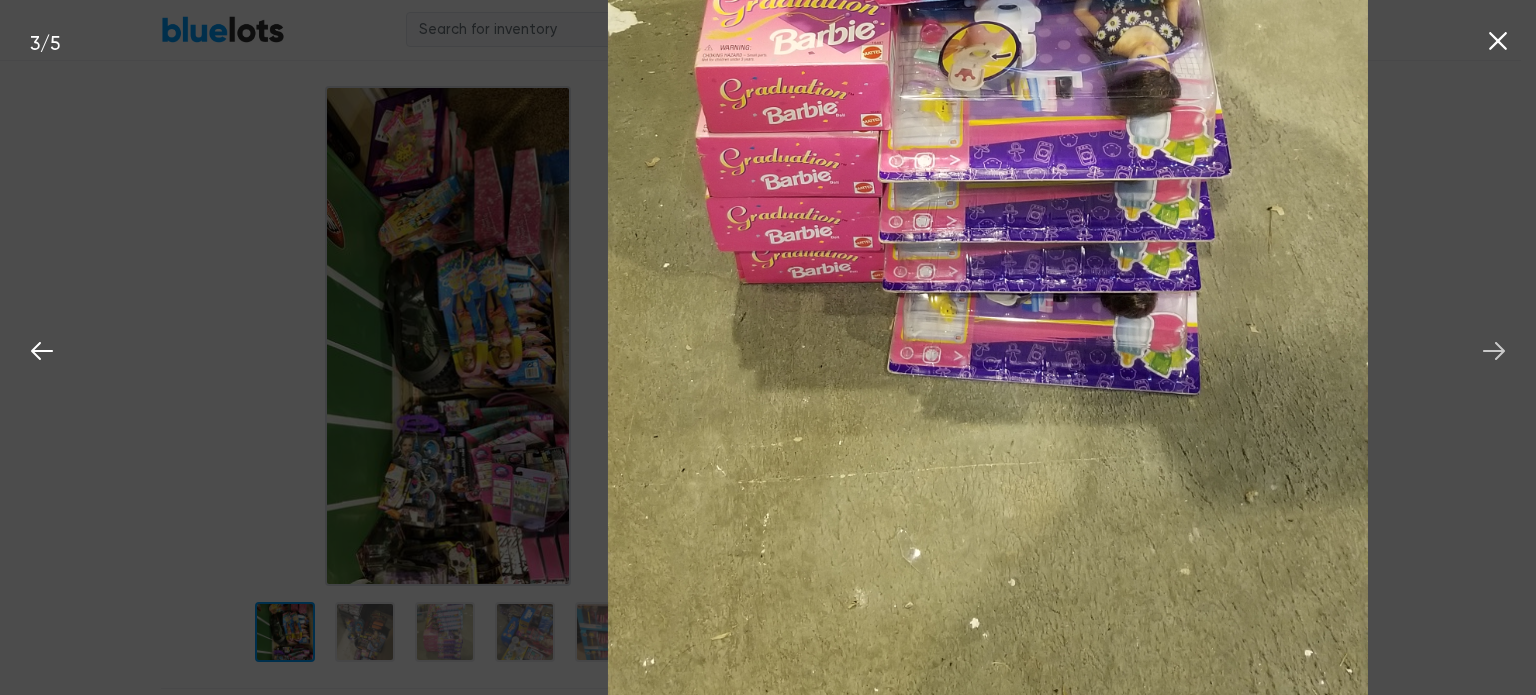click at bounding box center (1494, 348) 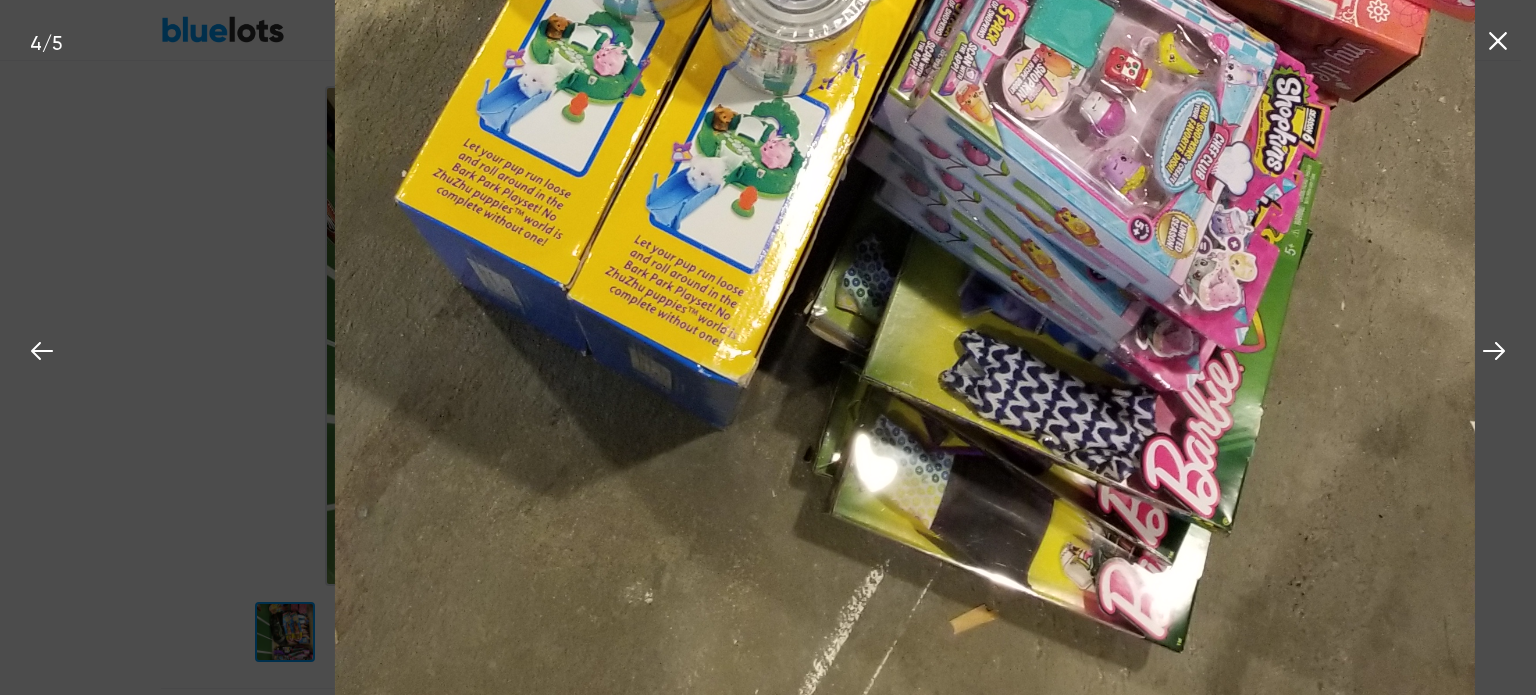 drag, startPoint x: 1047, startPoint y: 437, endPoint x: 928, endPoint y: 530, distance: 151.0298 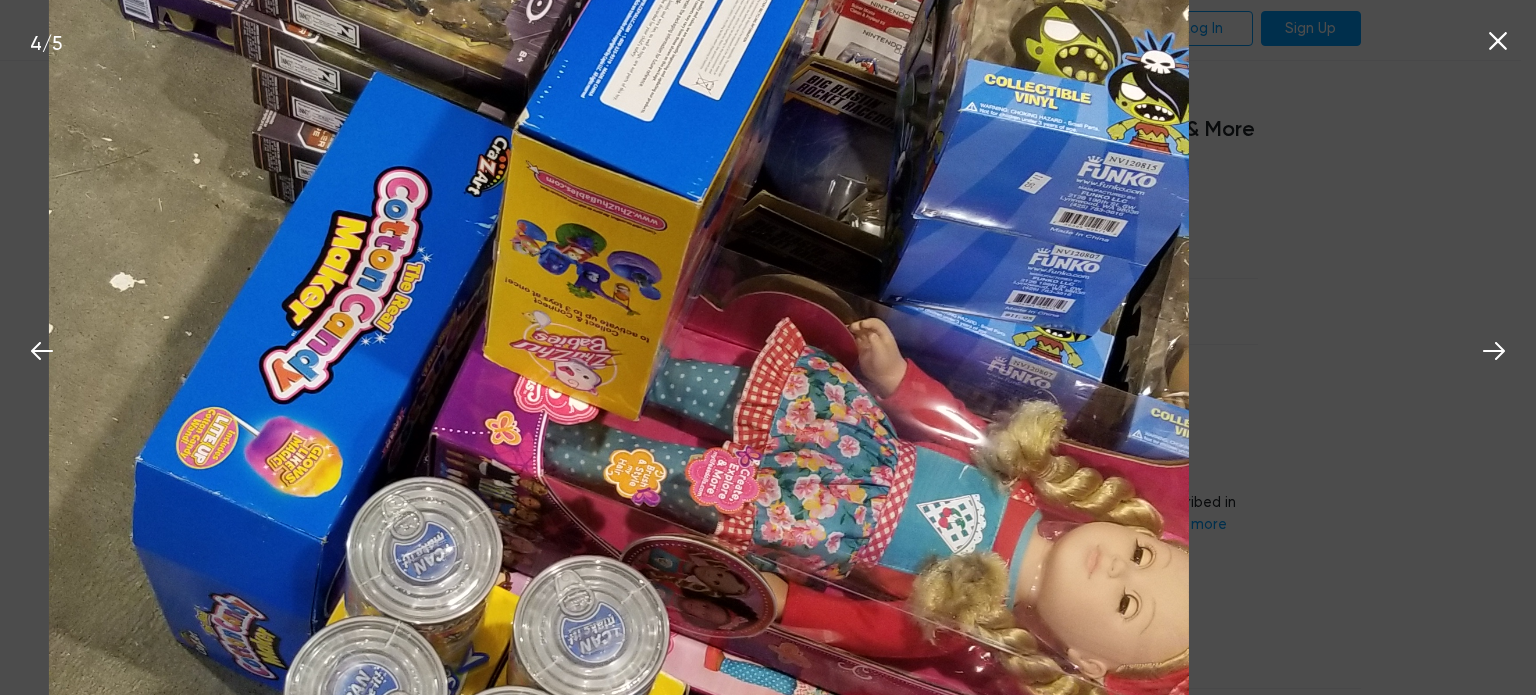 drag, startPoint x: 1059, startPoint y: 210, endPoint x: 717, endPoint y: 711, distance: 606.6012 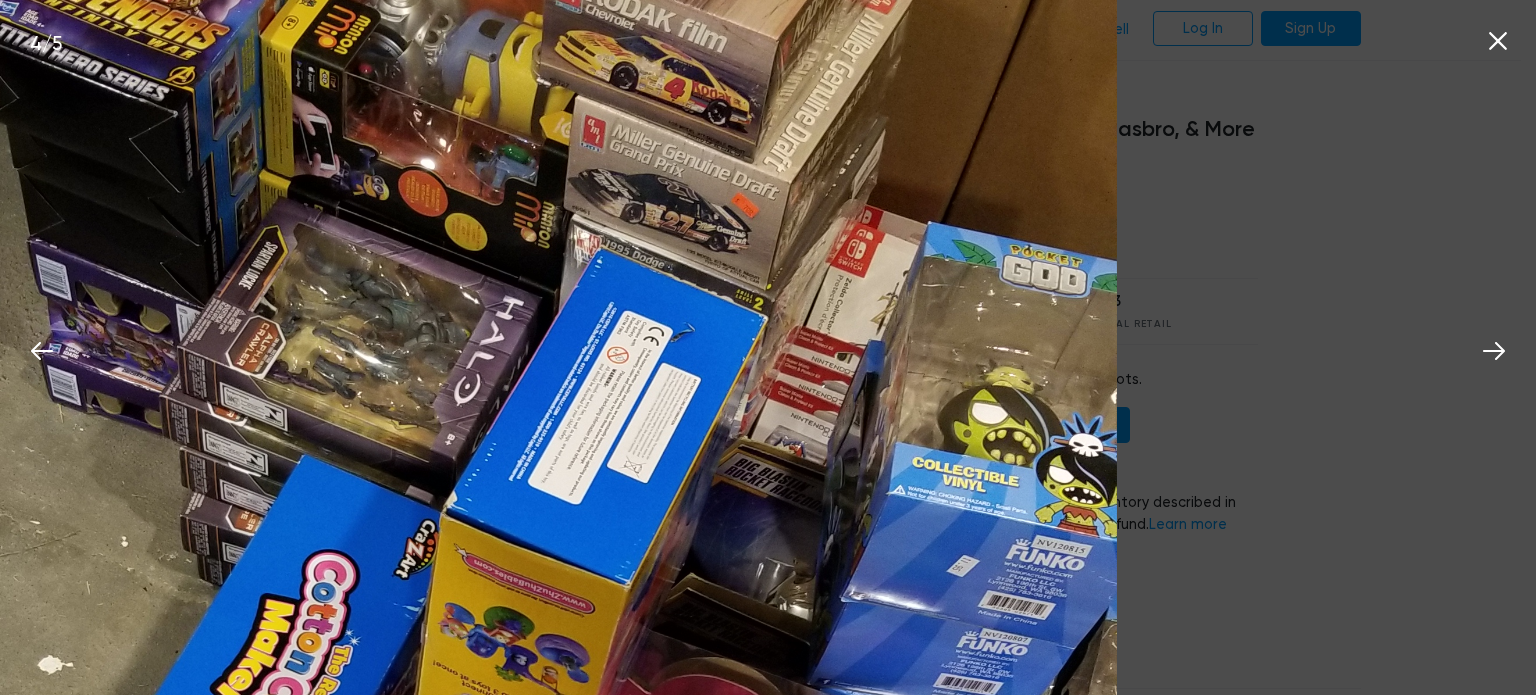 drag, startPoint x: 784, startPoint y: 667, endPoint x: 785, endPoint y: 651, distance: 16.03122 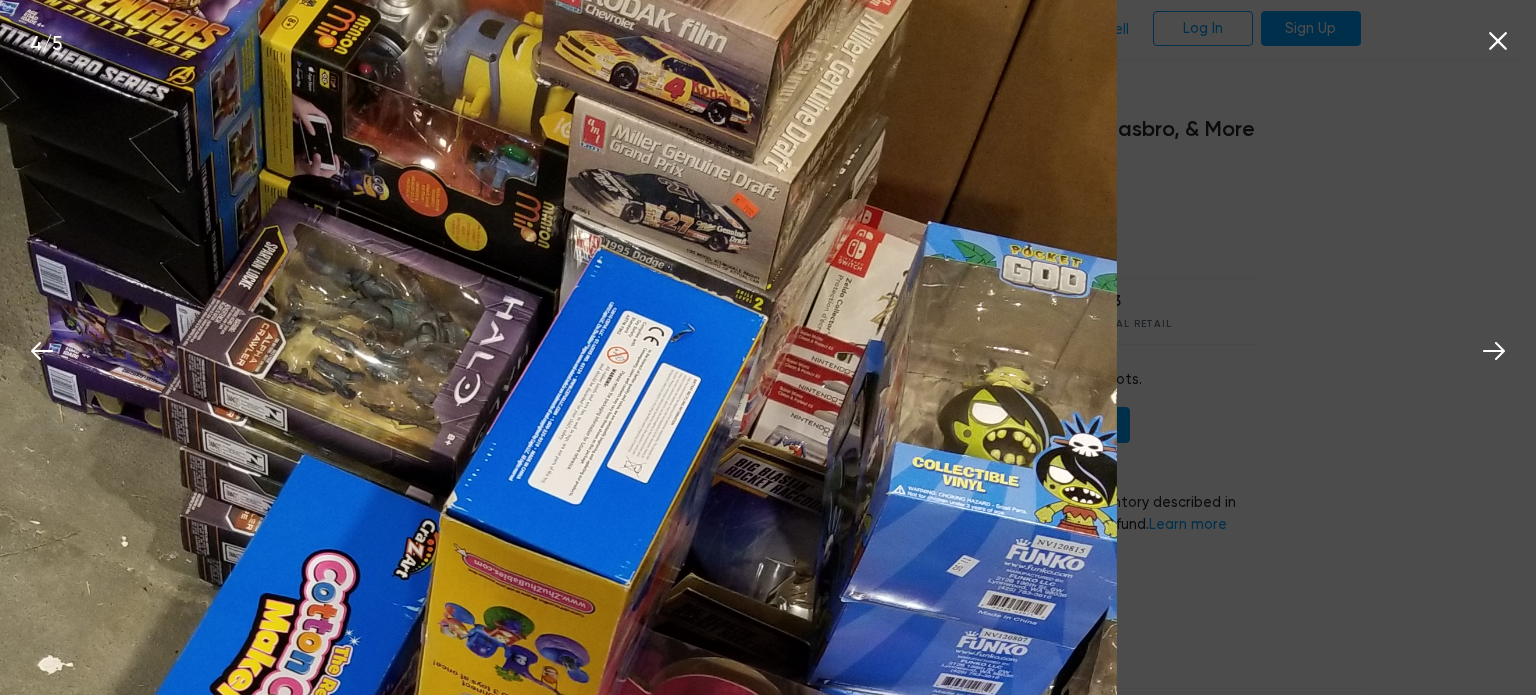 click 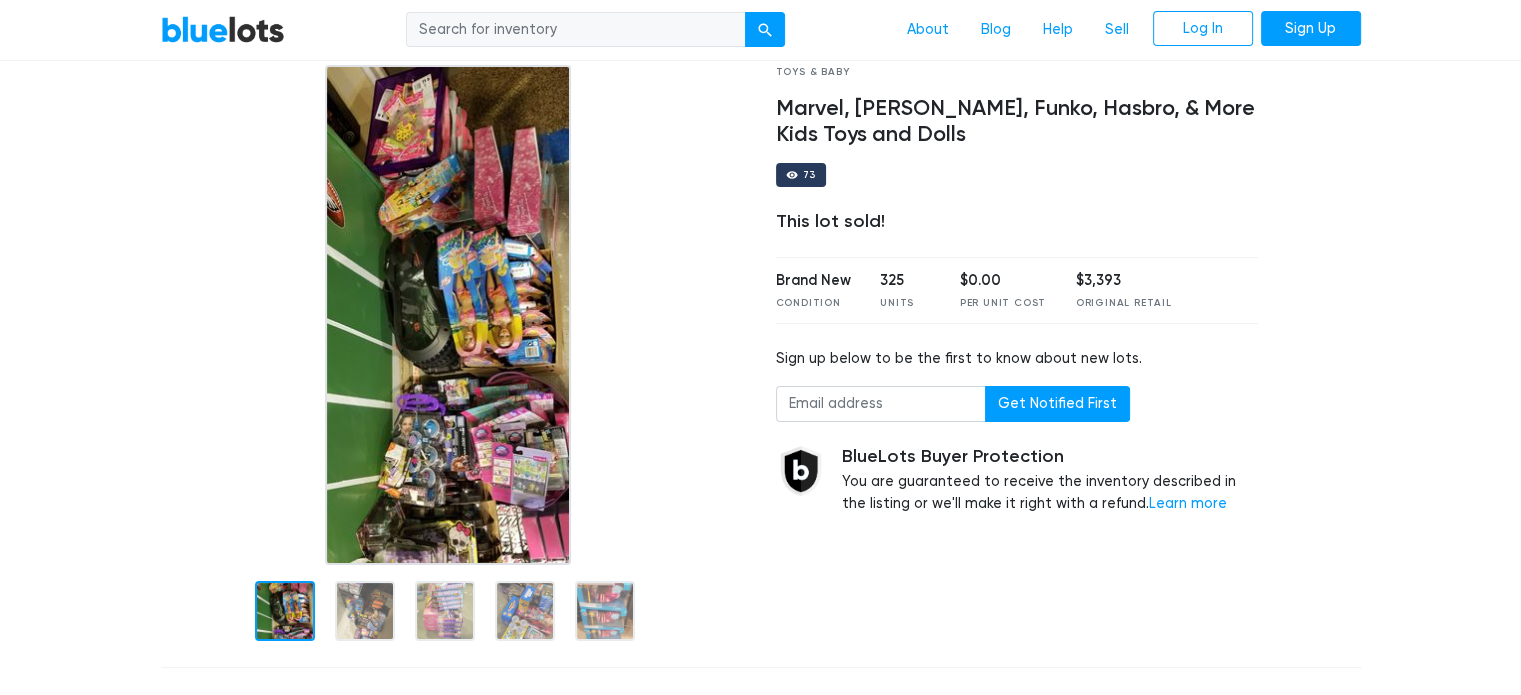 scroll, scrollTop: 67, scrollLeft: 0, axis: vertical 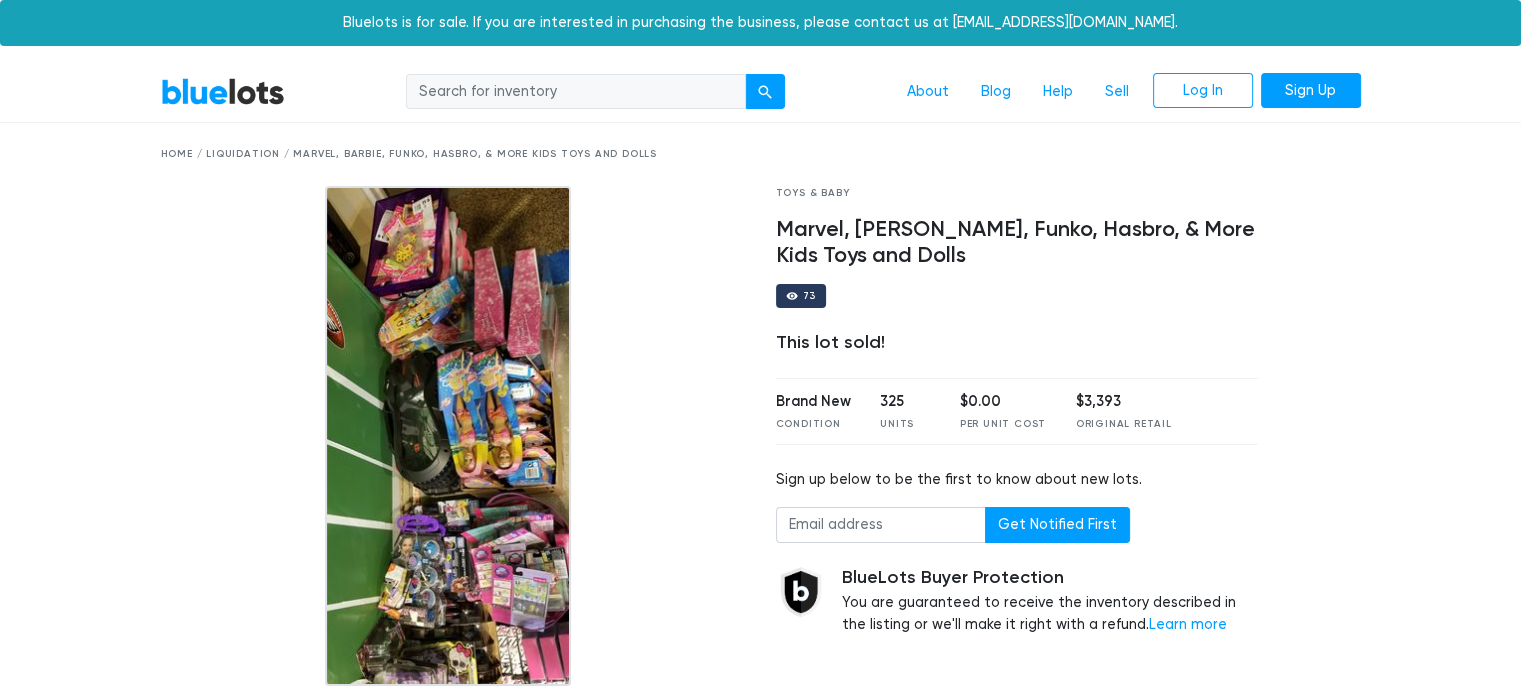 click at bounding box center (576, 92) 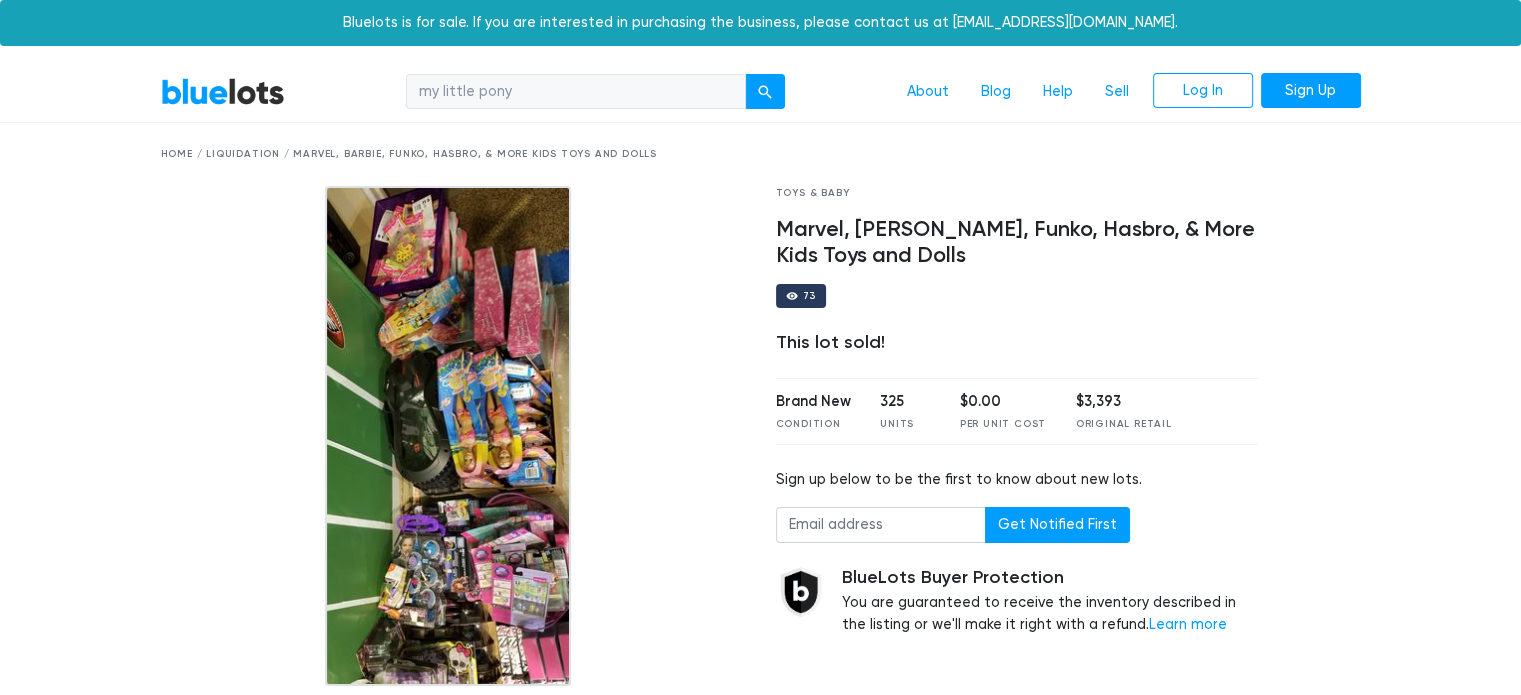 type on "my little pony" 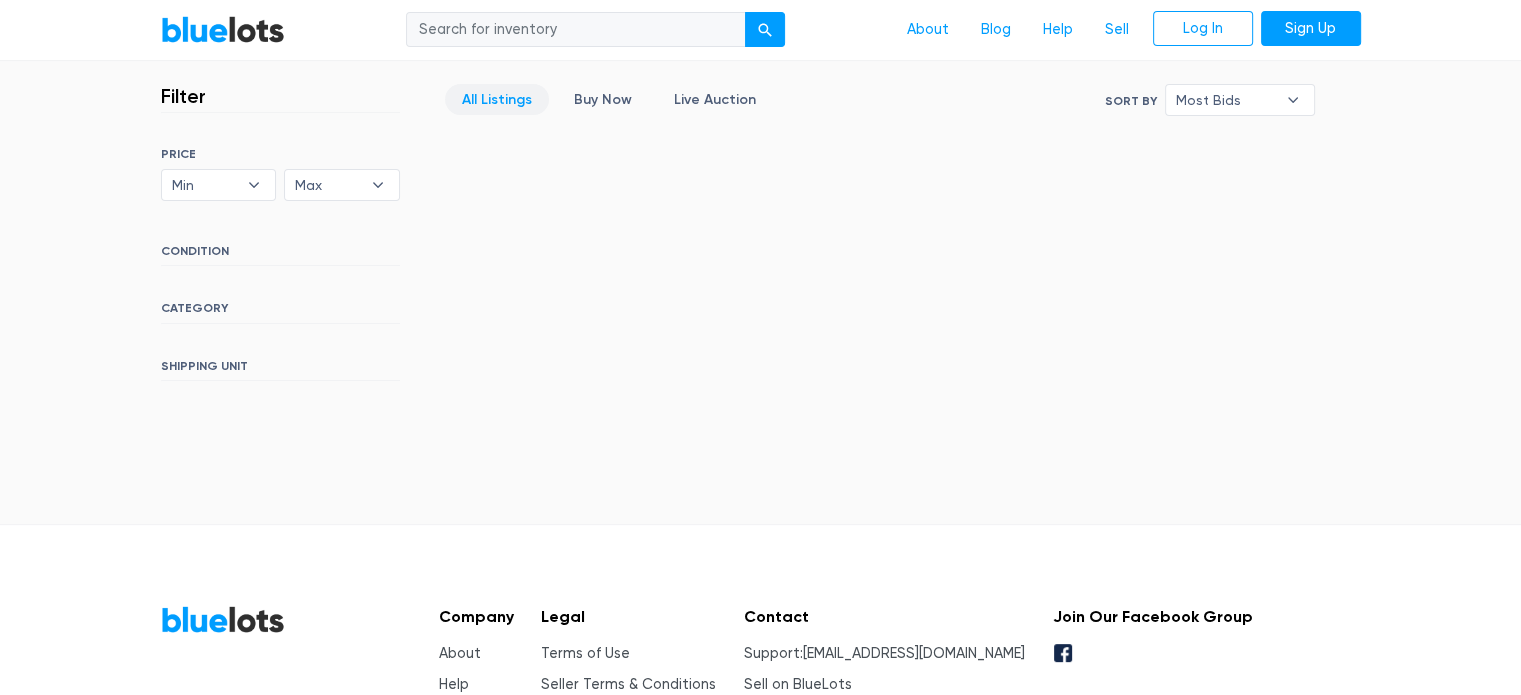 scroll, scrollTop: 300, scrollLeft: 0, axis: vertical 